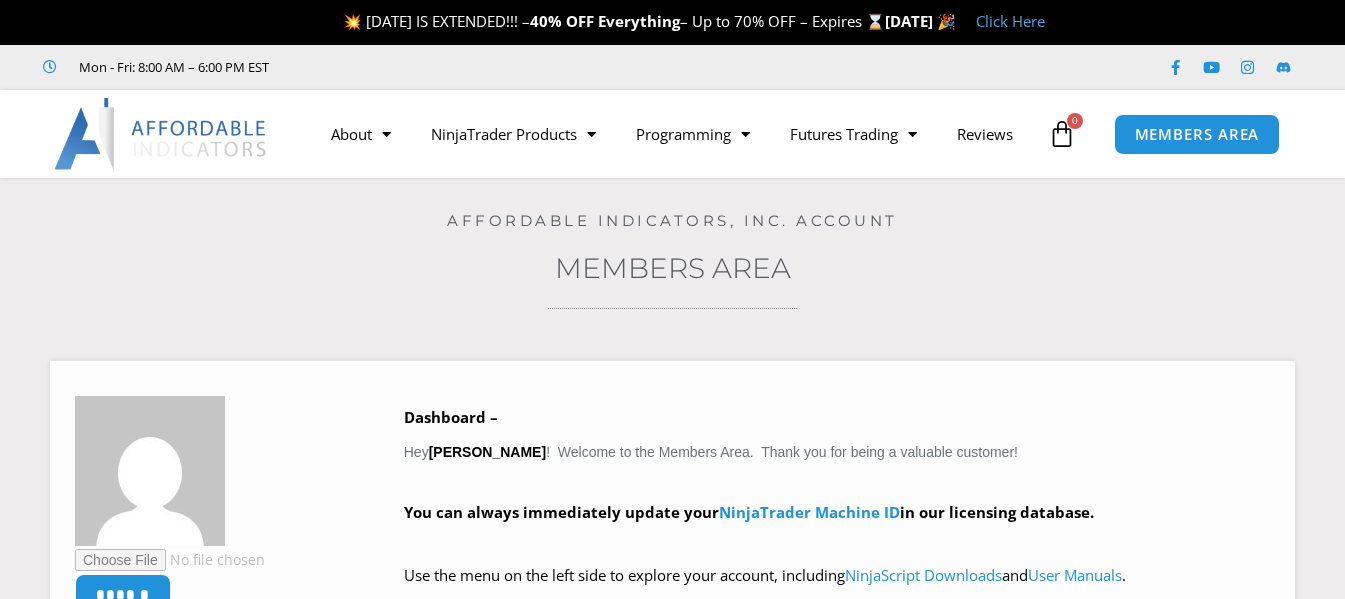 scroll, scrollTop: 0, scrollLeft: 0, axis: both 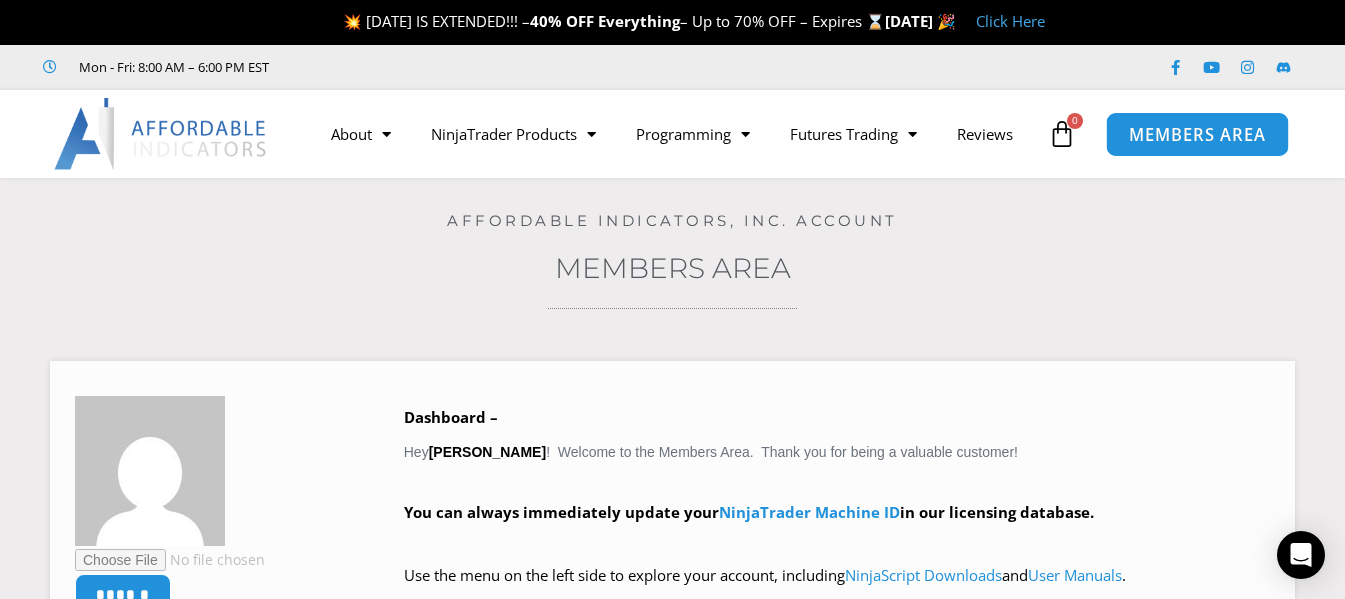 click on "MEMBERS AREA" at bounding box center [1196, 134] 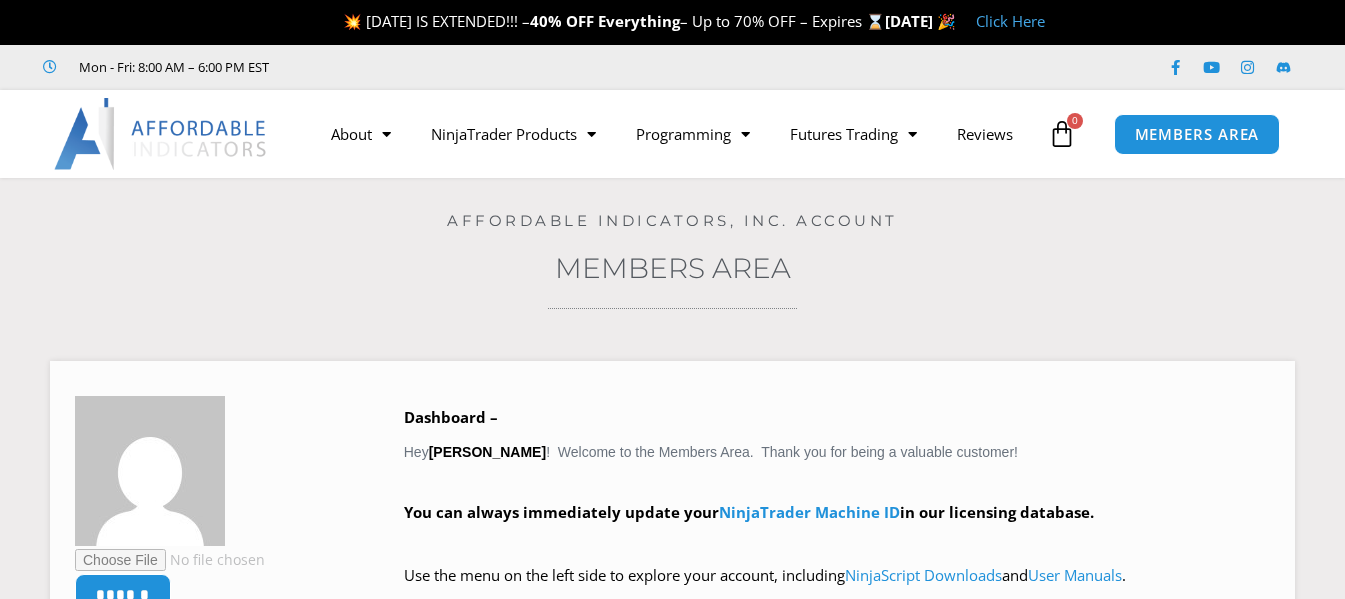 scroll, scrollTop: 0, scrollLeft: 0, axis: both 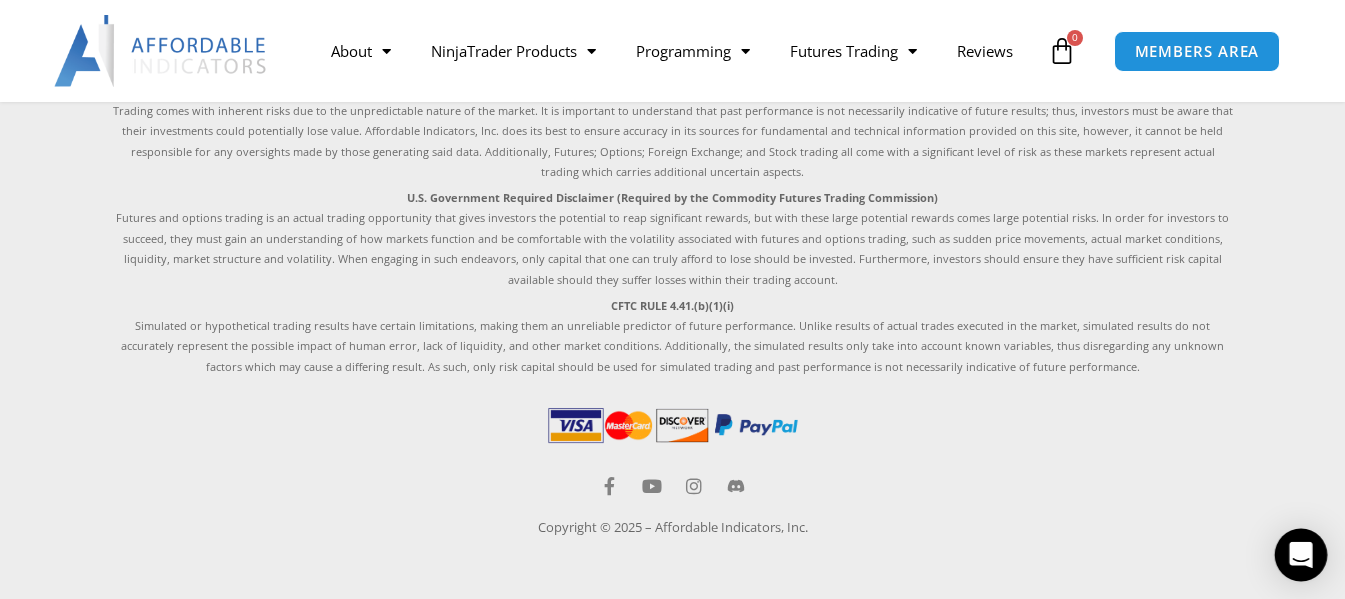 click 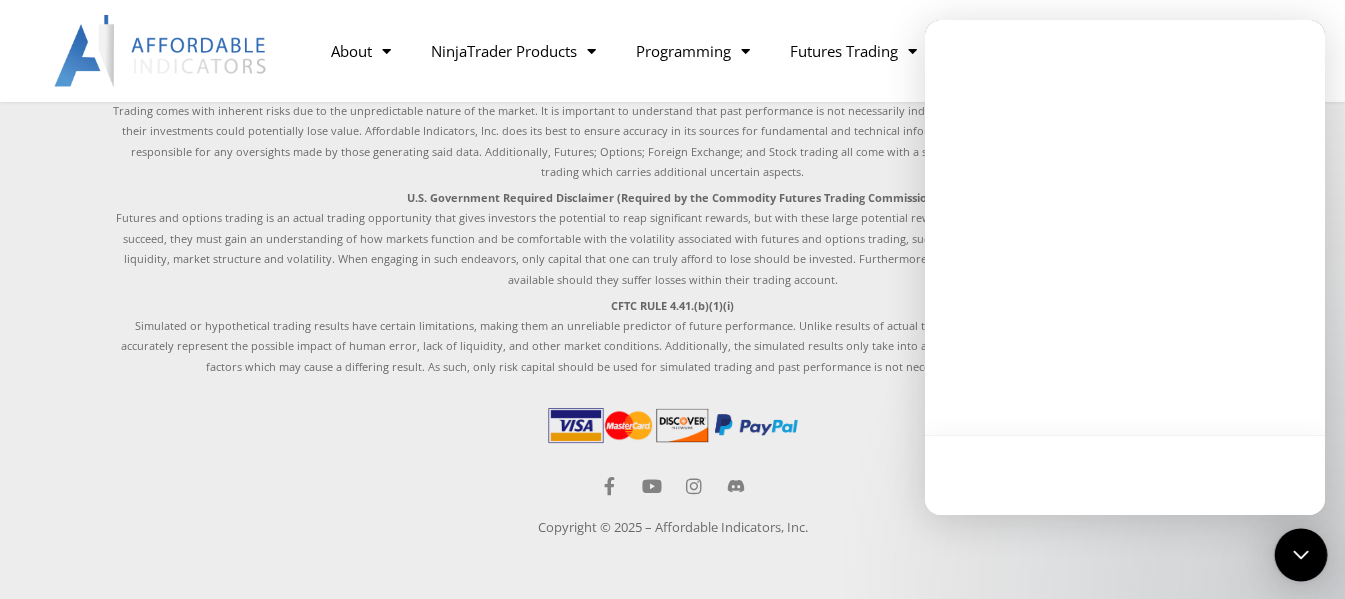 scroll, scrollTop: 0, scrollLeft: 0, axis: both 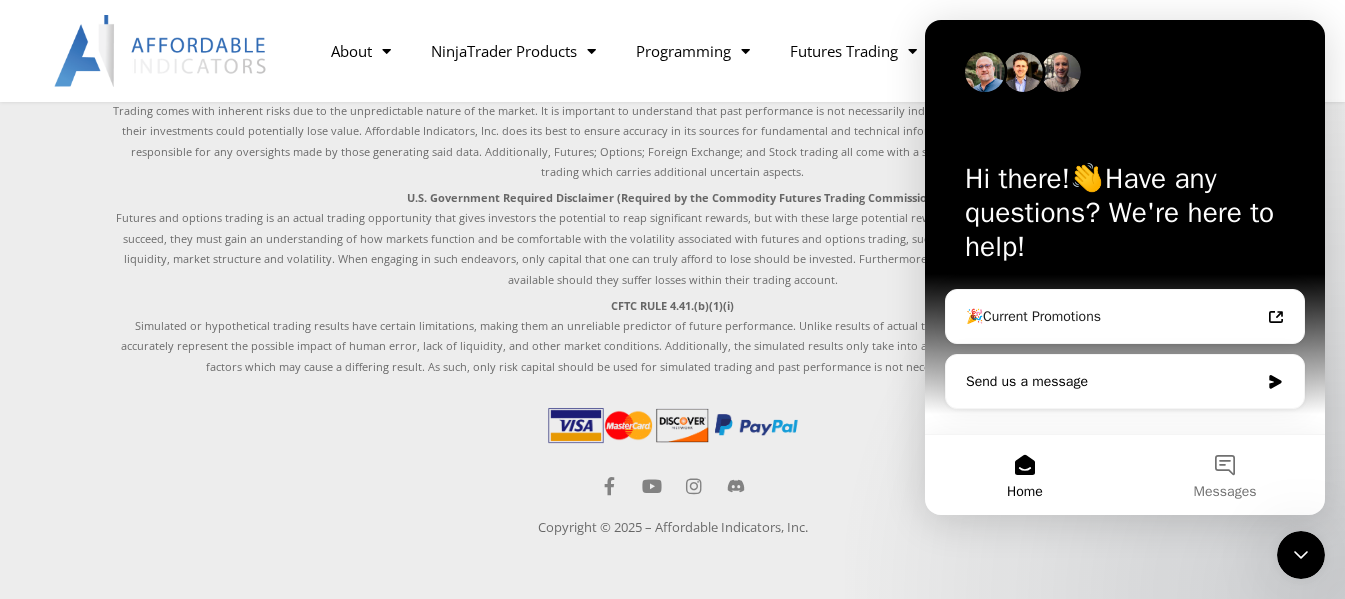 click on "Send us a message" at bounding box center (1112, 381) 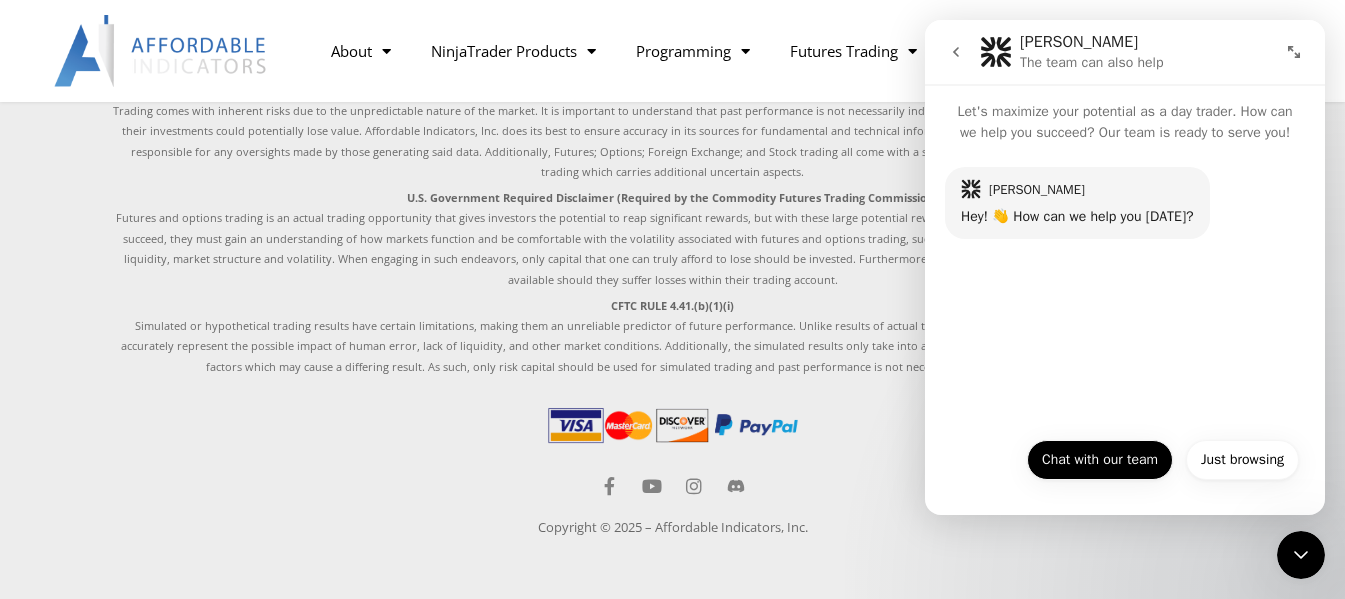 click on "Chat with our team" at bounding box center (1100, 460) 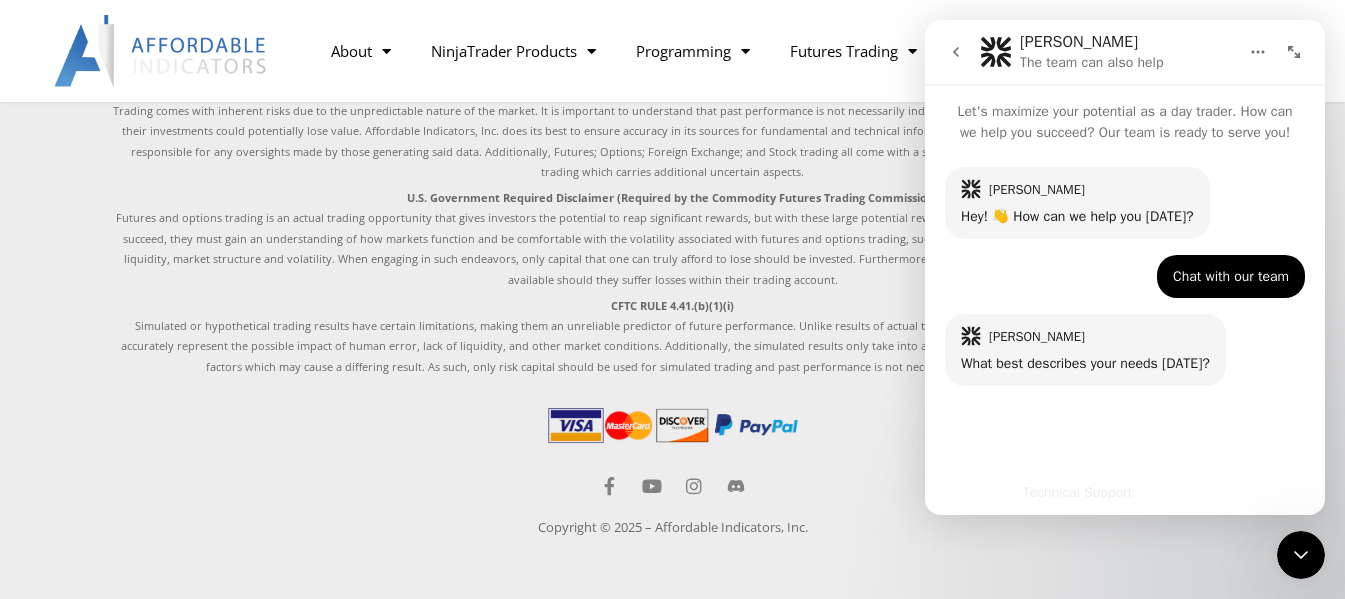 scroll, scrollTop: 81, scrollLeft: 0, axis: vertical 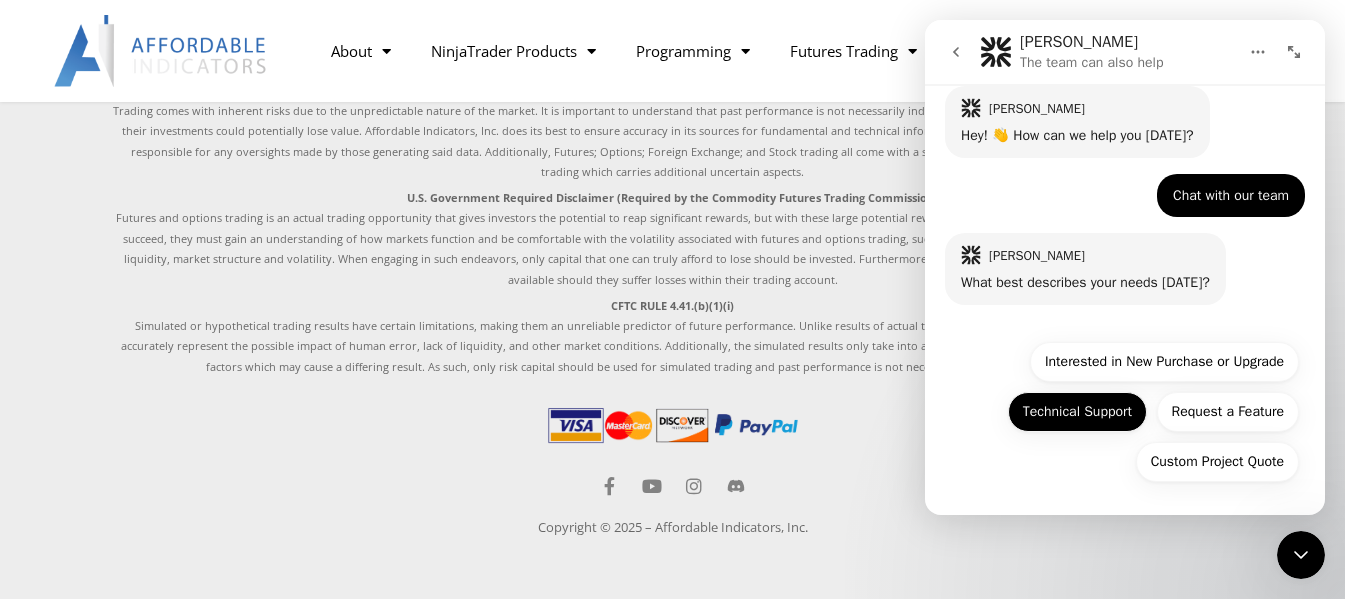 click on "Technical Support" at bounding box center (1077, 412) 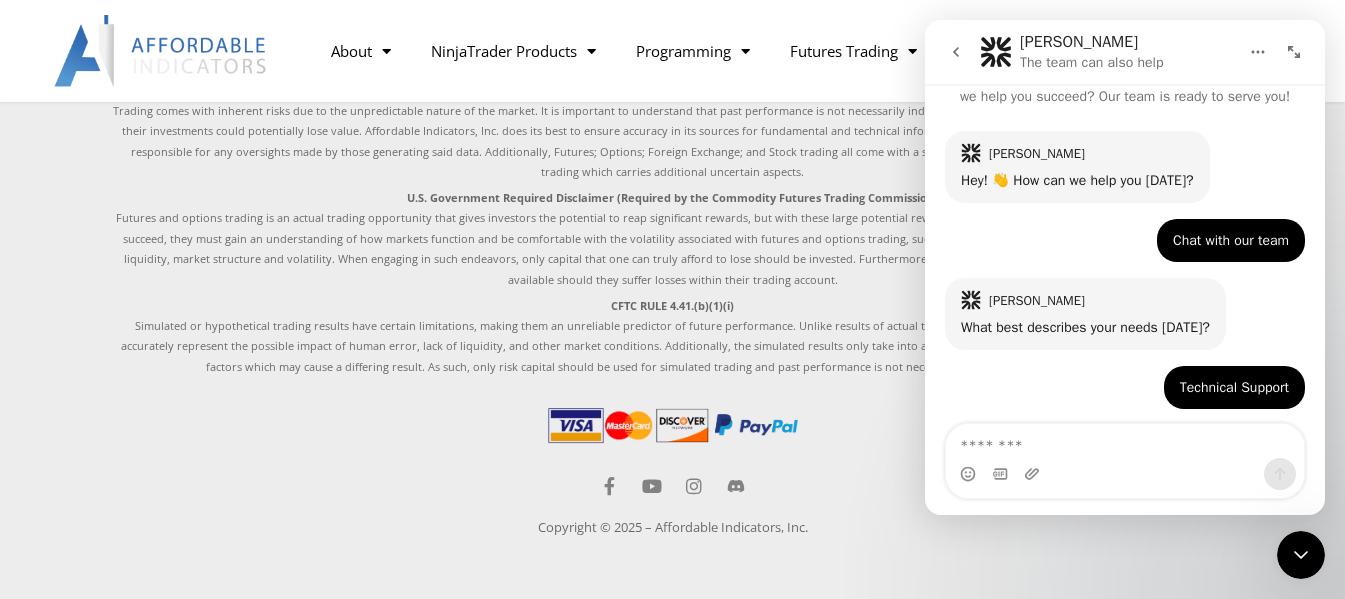 scroll, scrollTop: 239, scrollLeft: 0, axis: vertical 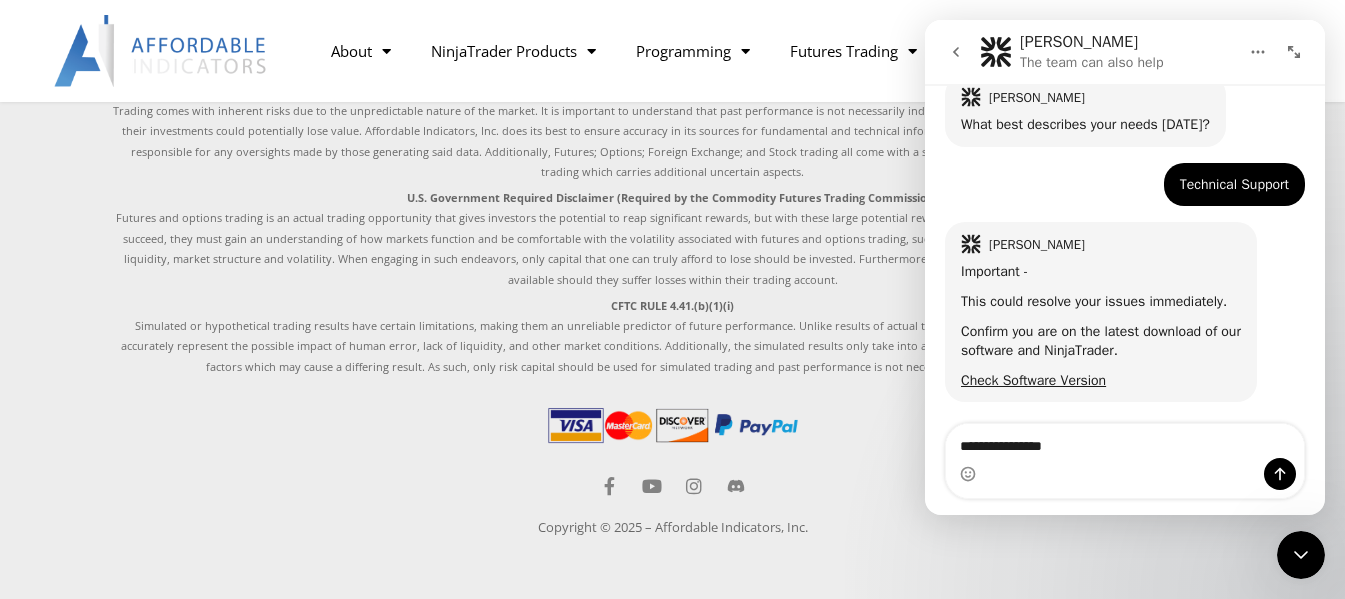 type on "**********" 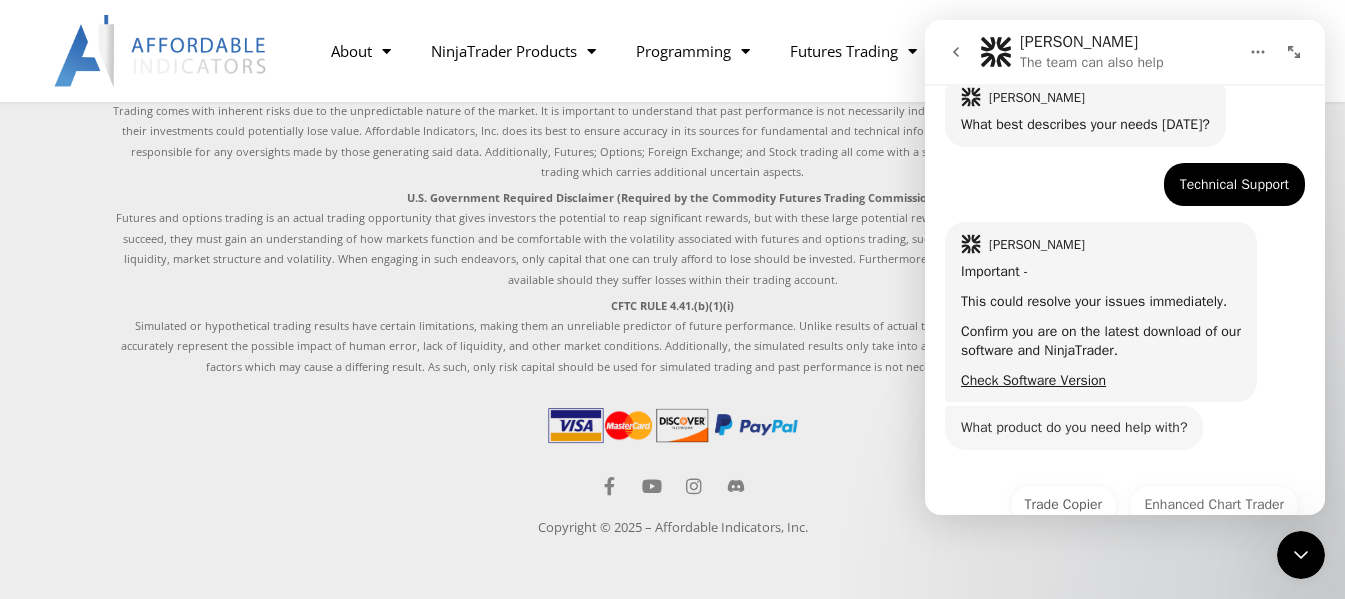 scroll, scrollTop: 332, scrollLeft: 0, axis: vertical 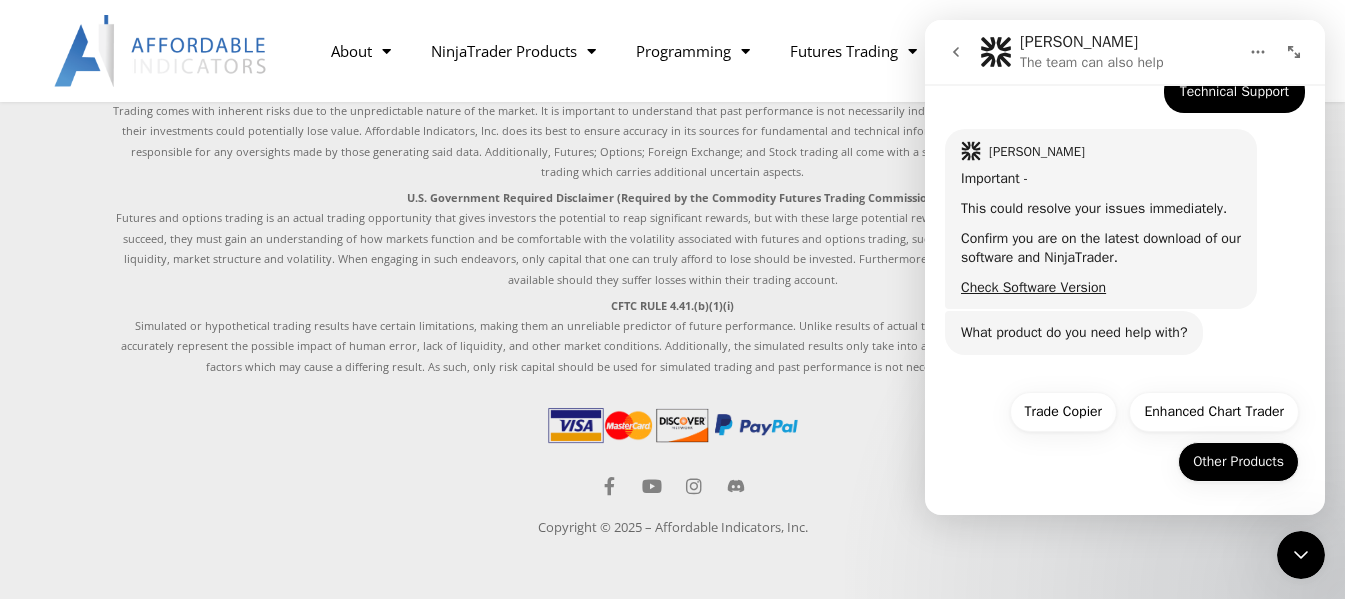 click on "Other Products" at bounding box center [1238, 462] 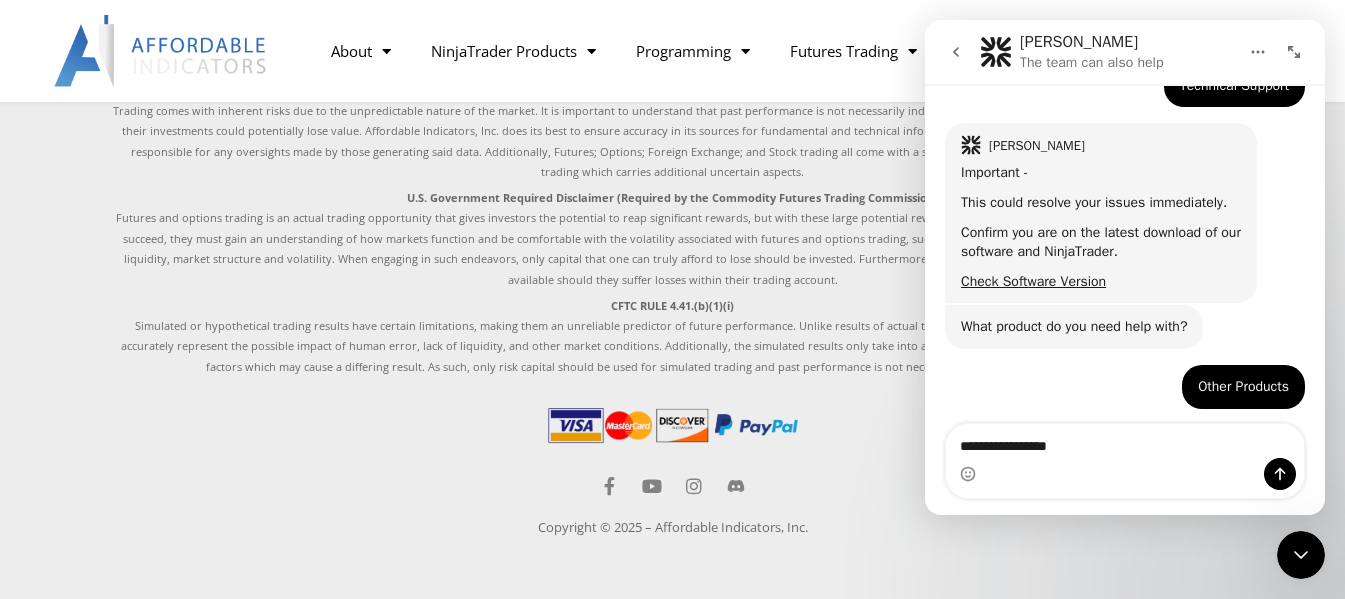 scroll, scrollTop: 511, scrollLeft: 0, axis: vertical 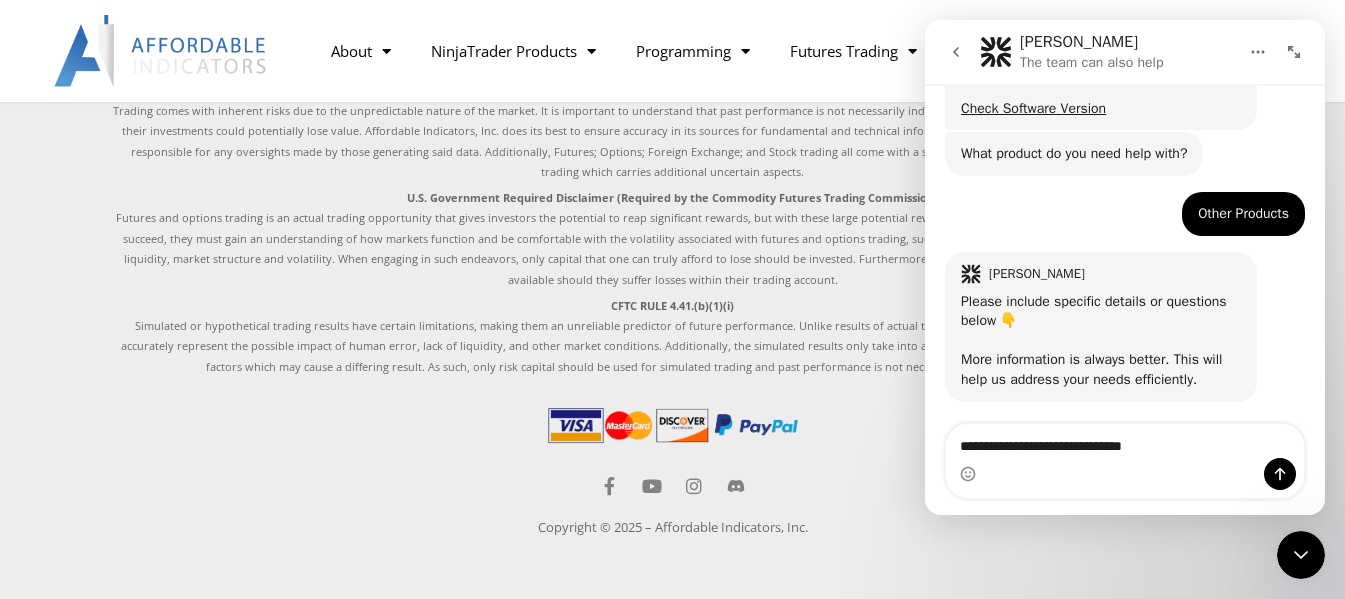 type on "**********" 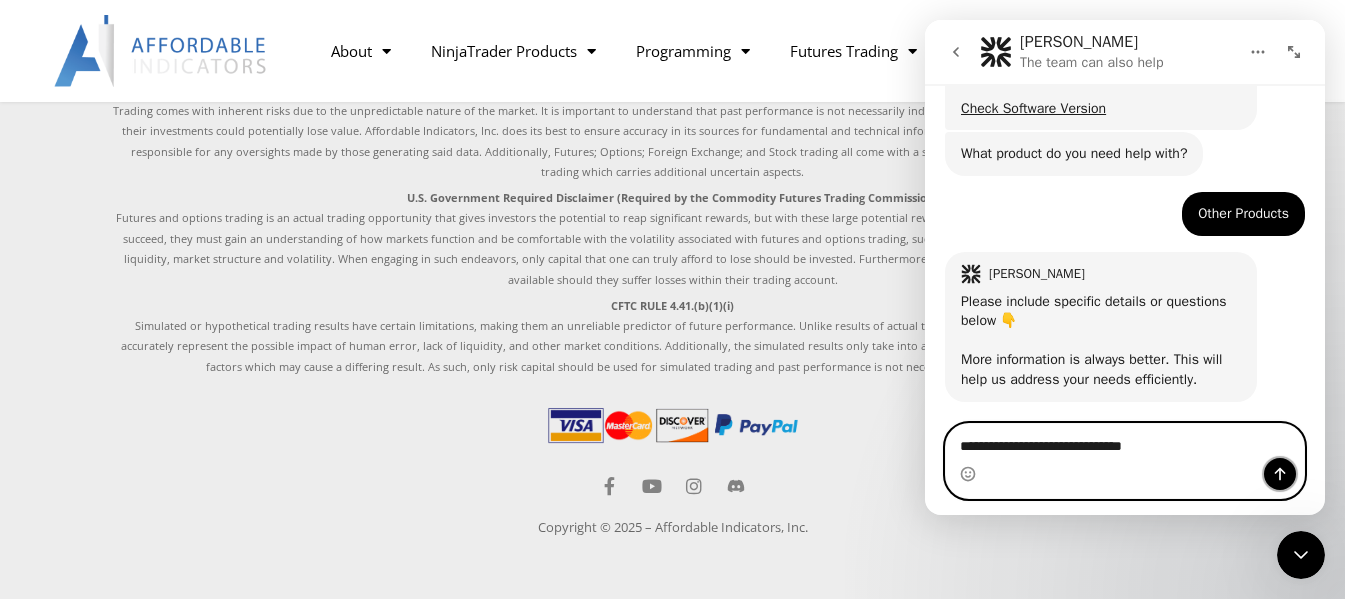 click 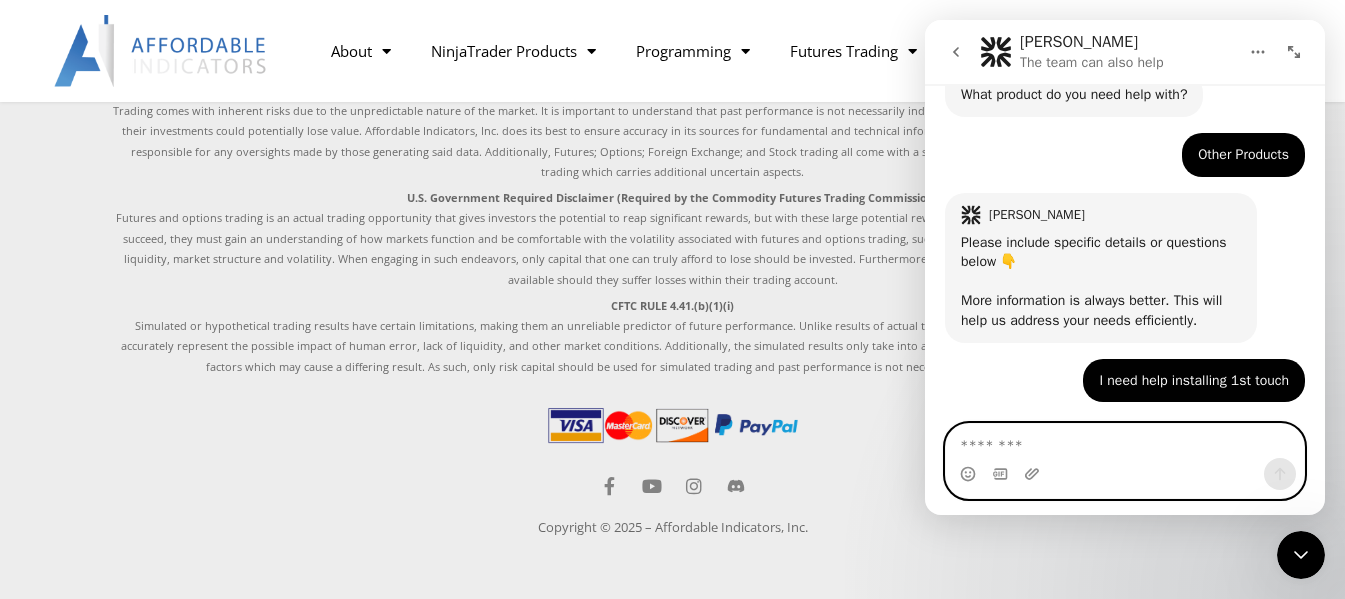 scroll, scrollTop: 635, scrollLeft: 0, axis: vertical 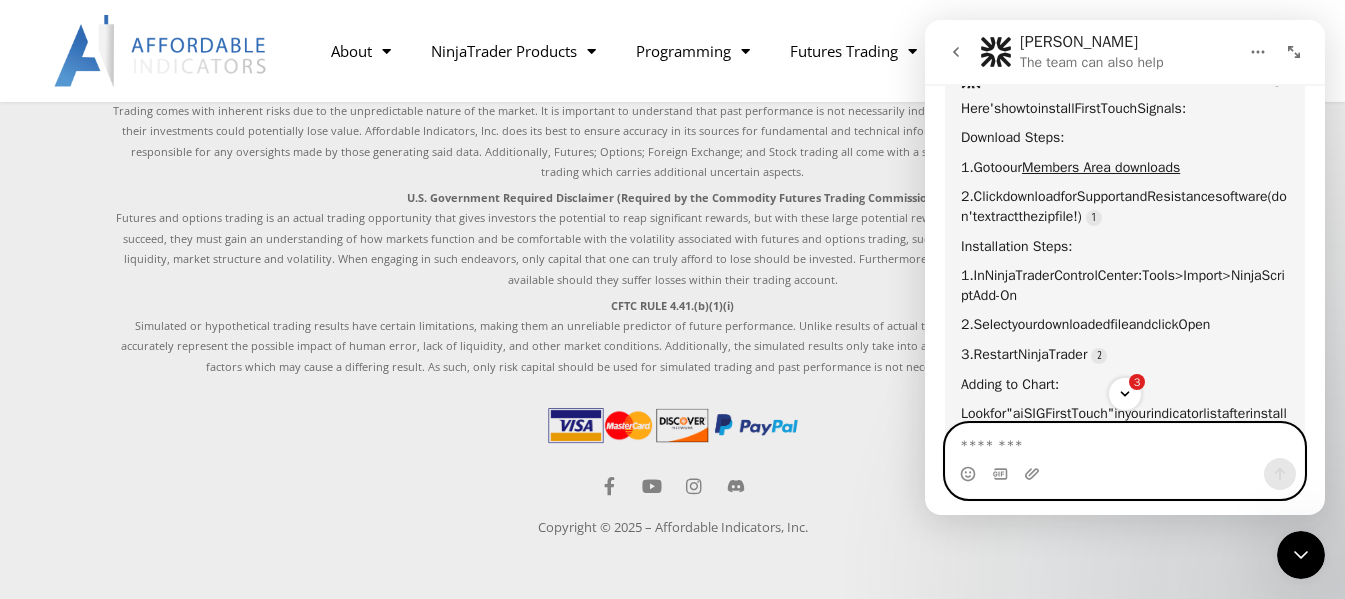 click at bounding box center (1125, 441) 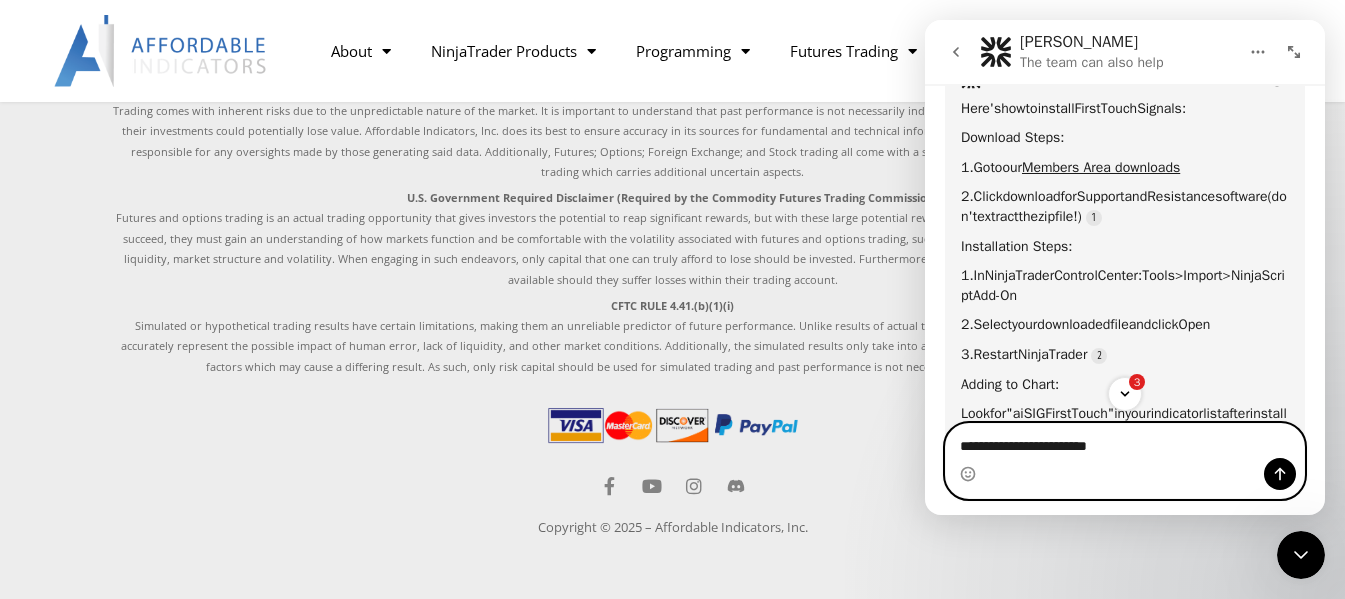 type on "**********" 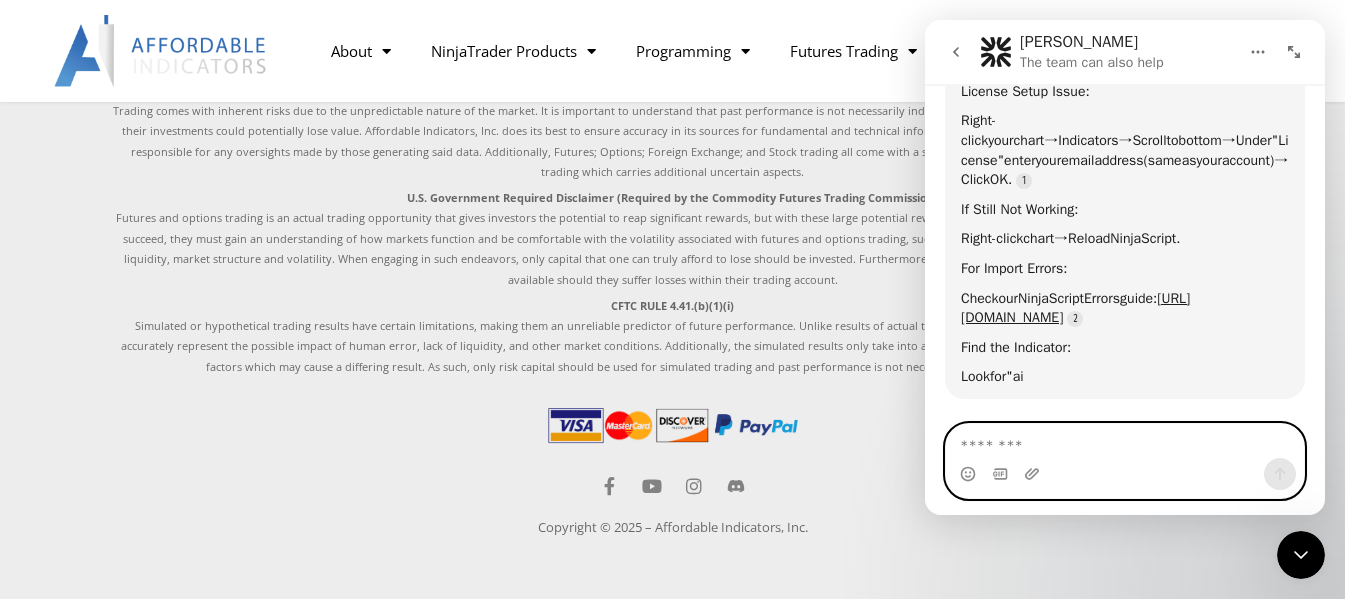 scroll, scrollTop: 1703, scrollLeft: 0, axis: vertical 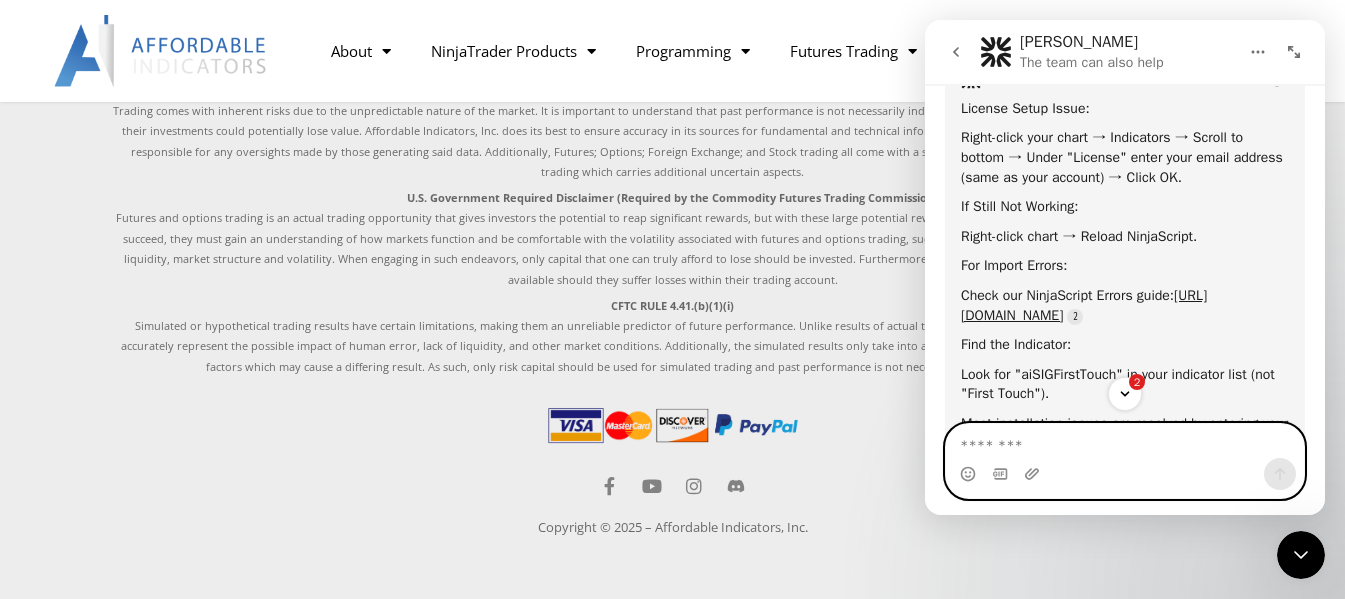 click at bounding box center (1125, 441) 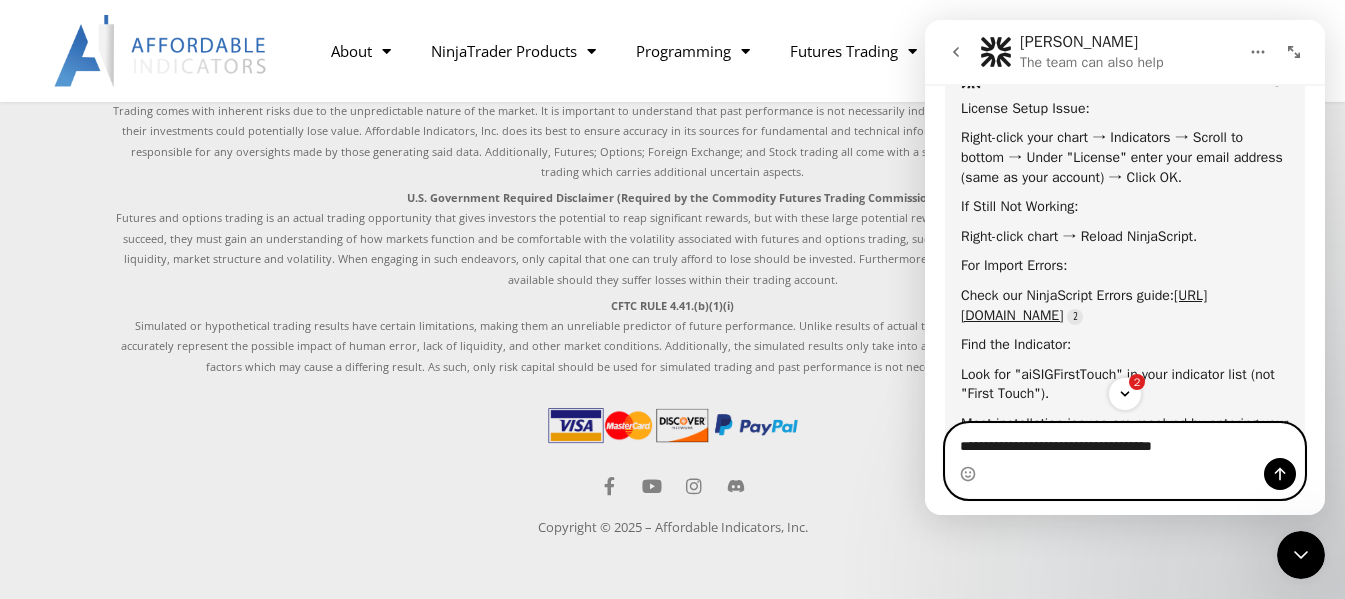 type on "**********" 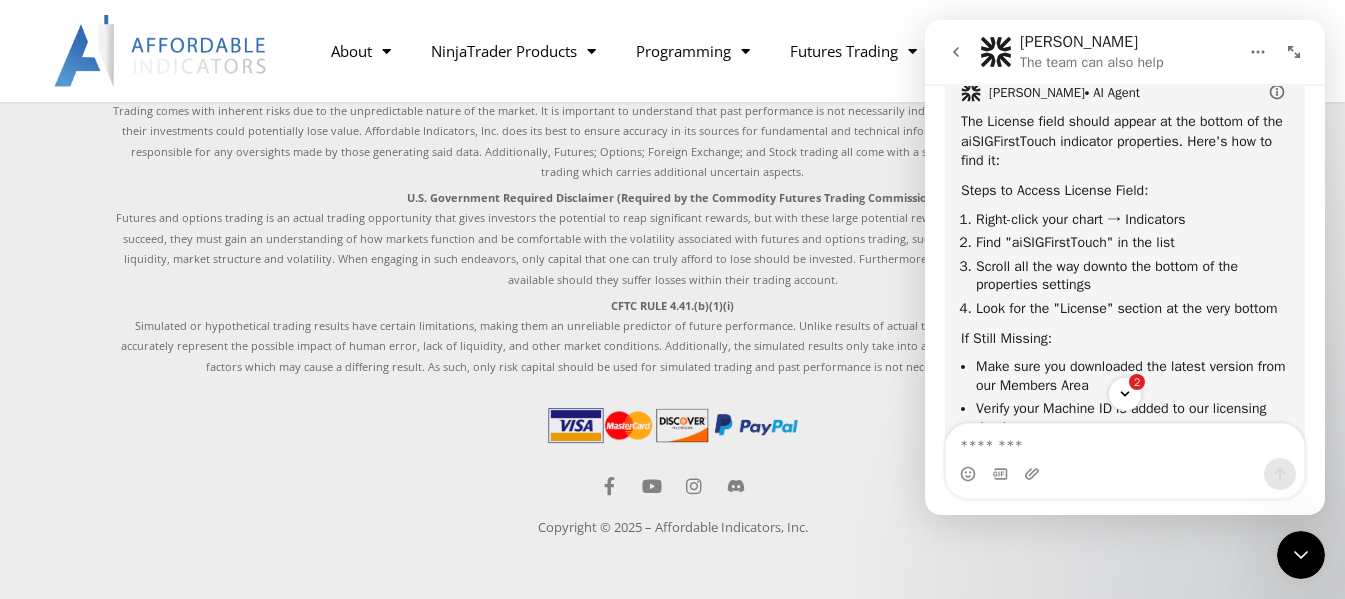scroll, scrollTop: 2254, scrollLeft: 0, axis: vertical 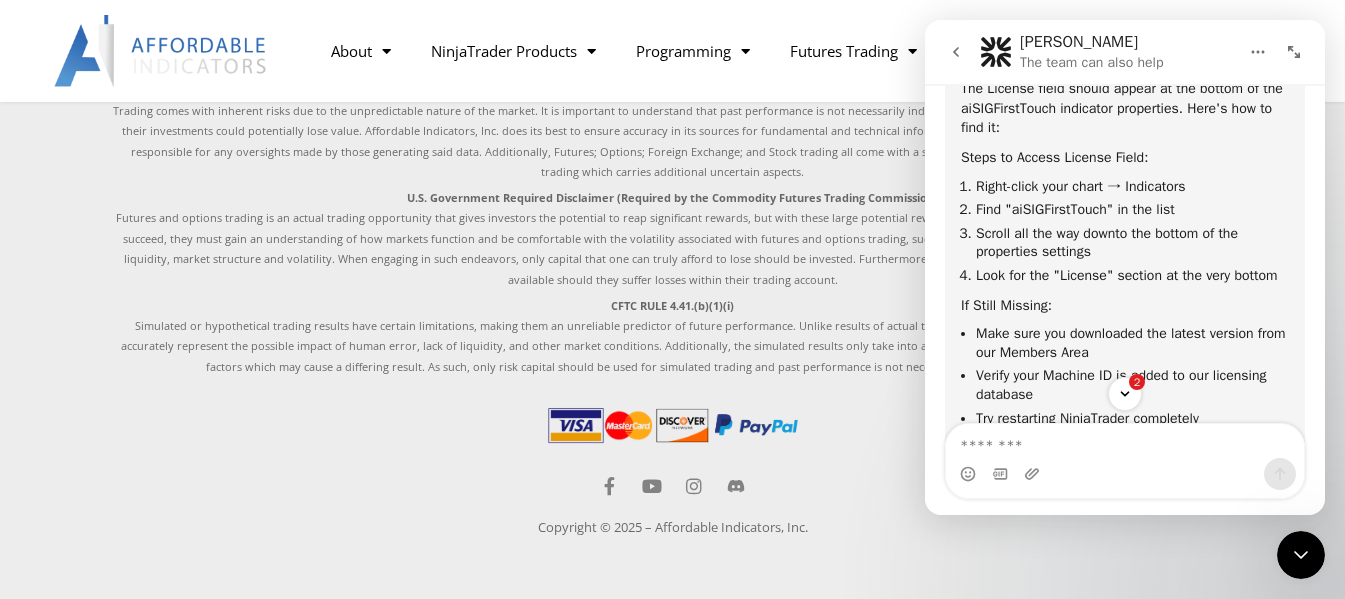 click at bounding box center [1125, 474] 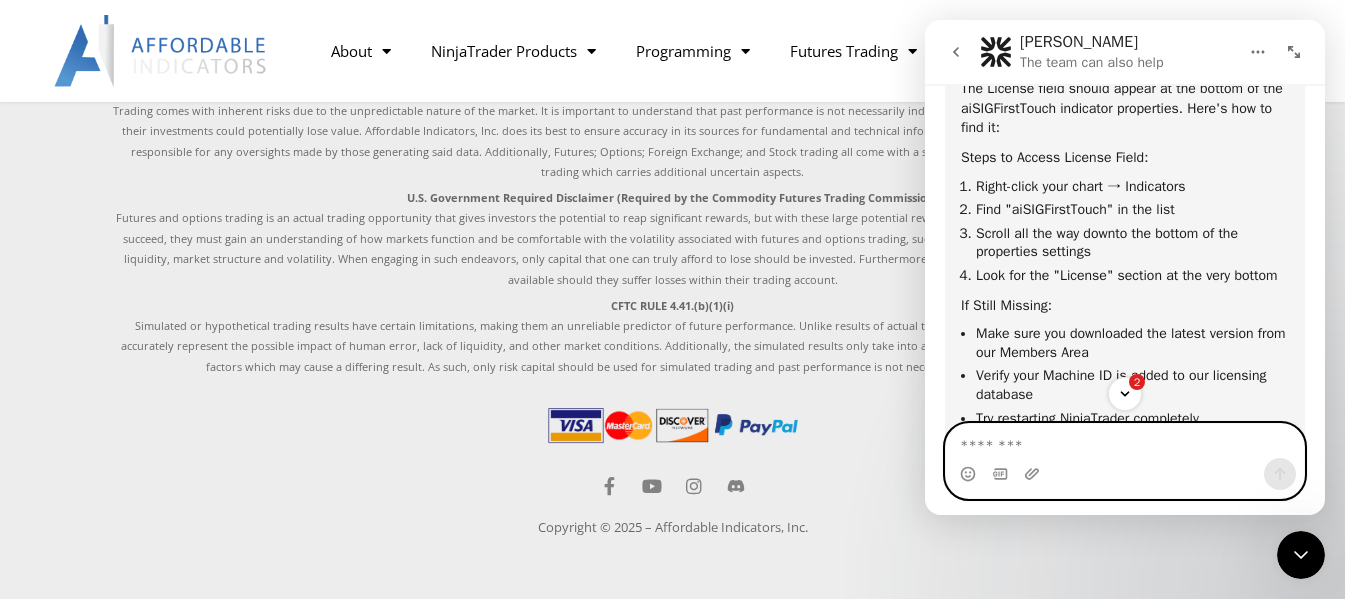 click at bounding box center (1125, 441) 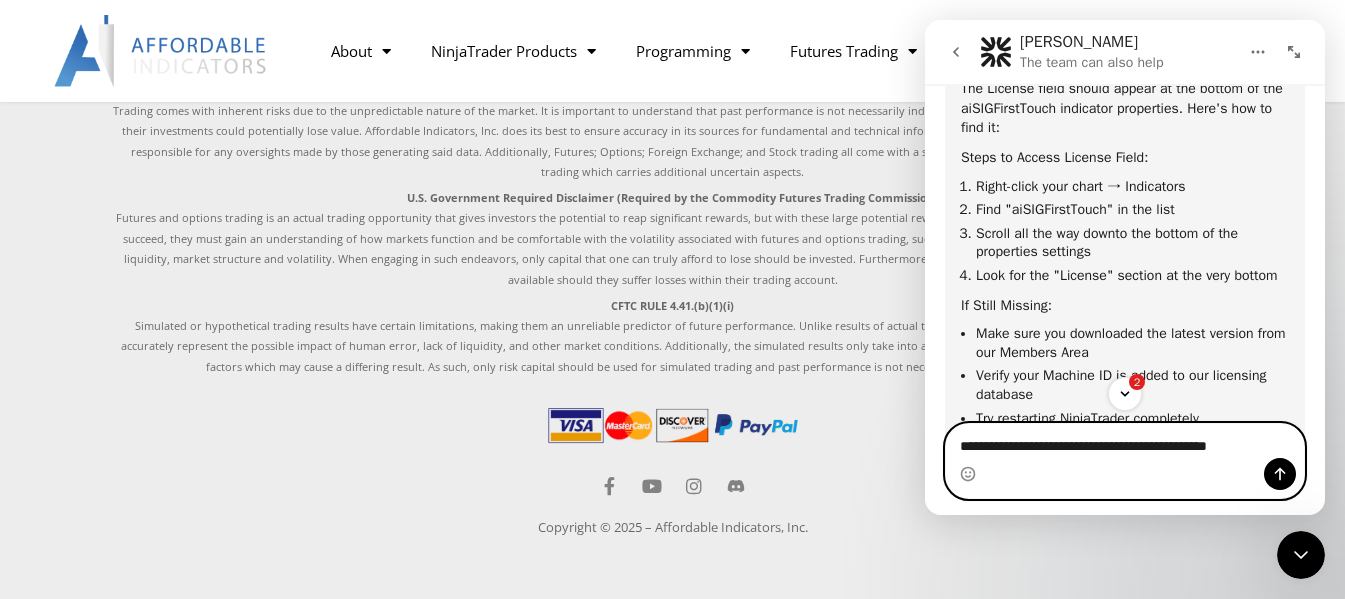 type on "**********" 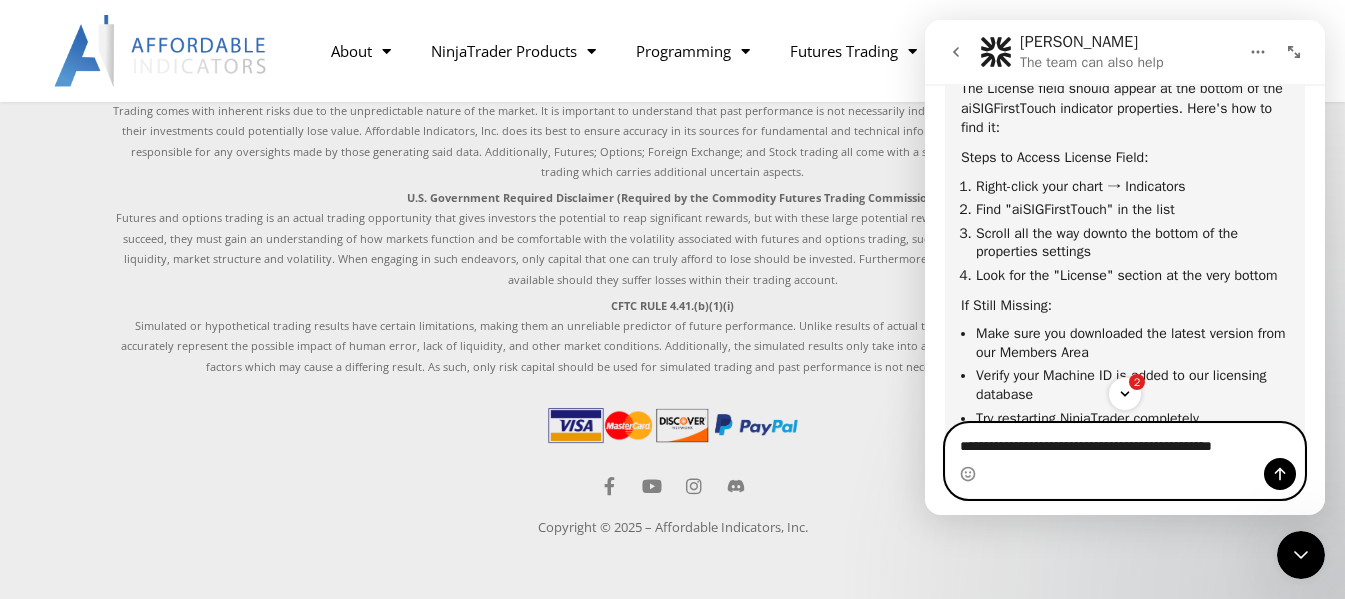 type 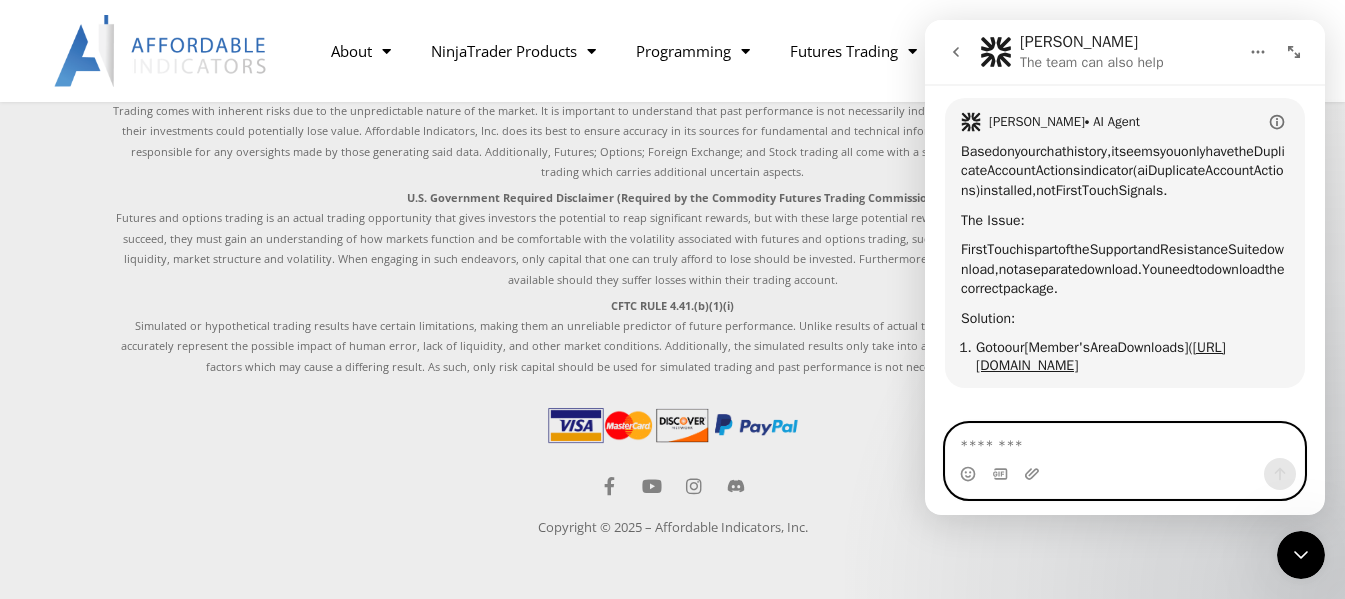 scroll, scrollTop: 2855, scrollLeft: 0, axis: vertical 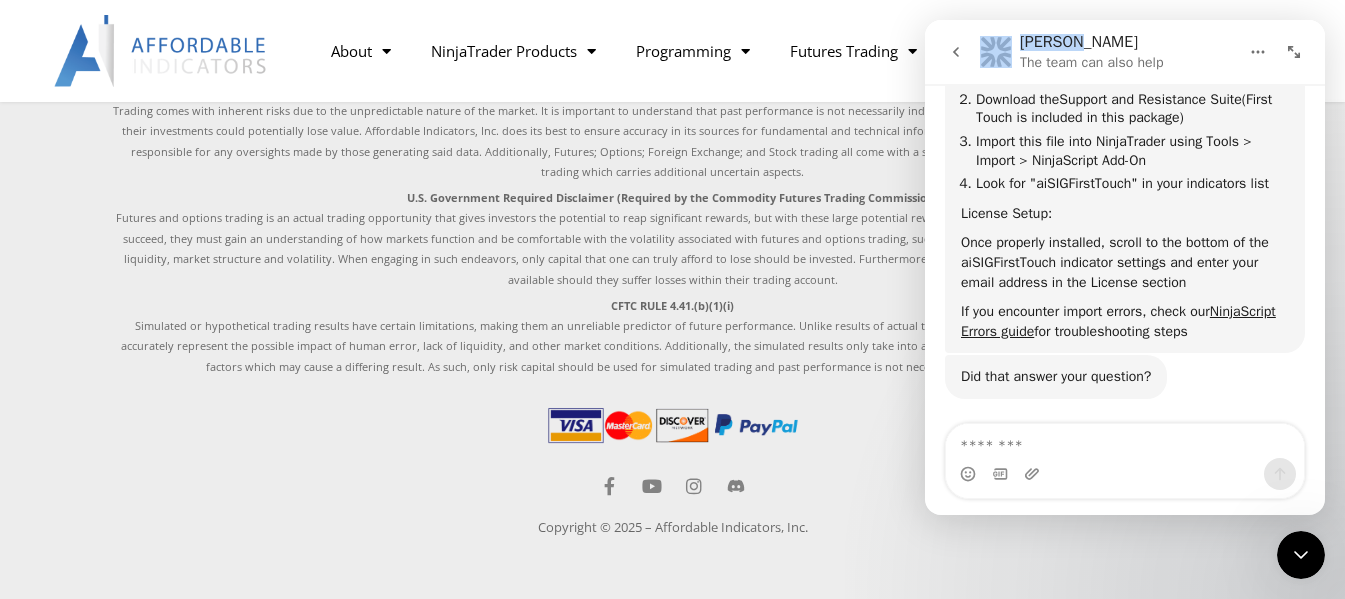 drag, startPoint x: 1108, startPoint y: 29, endPoint x: 1418, endPoint y: 49, distance: 310.6445 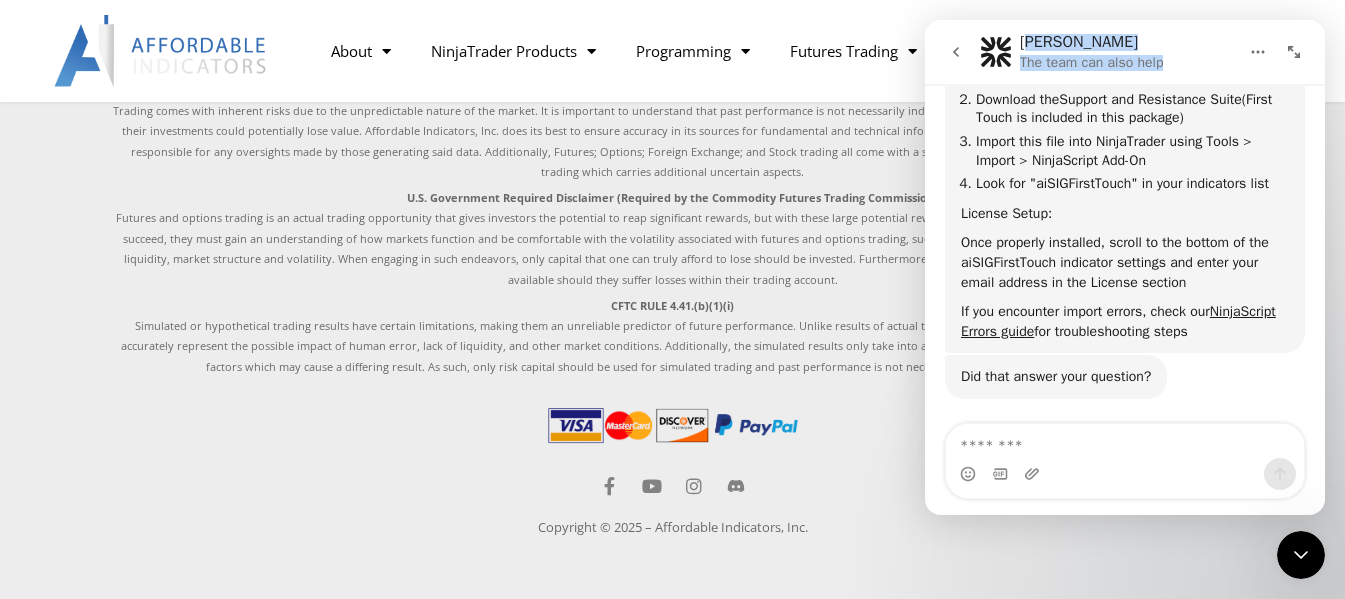 drag, startPoint x: 1208, startPoint y: 29, endPoint x: 1028, endPoint y: 22, distance: 180.13606 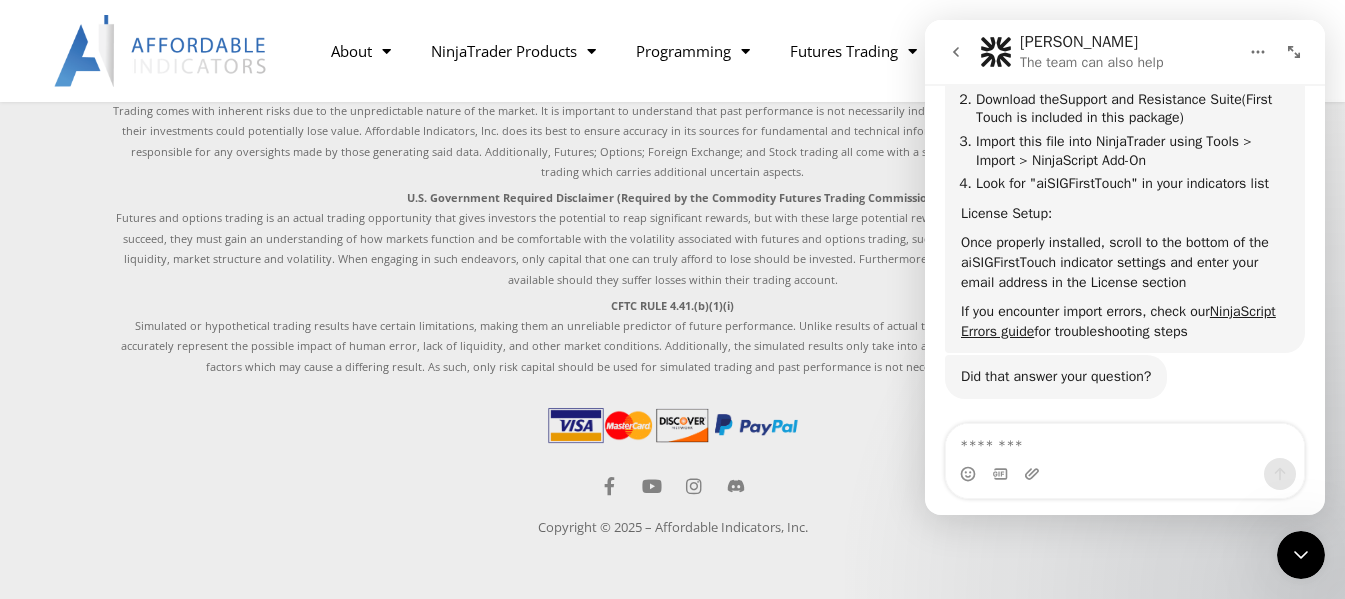 drag, startPoint x: 1191, startPoint y: 32, endPoint x: 1168, endPoint y: 18, distance: 26.925823 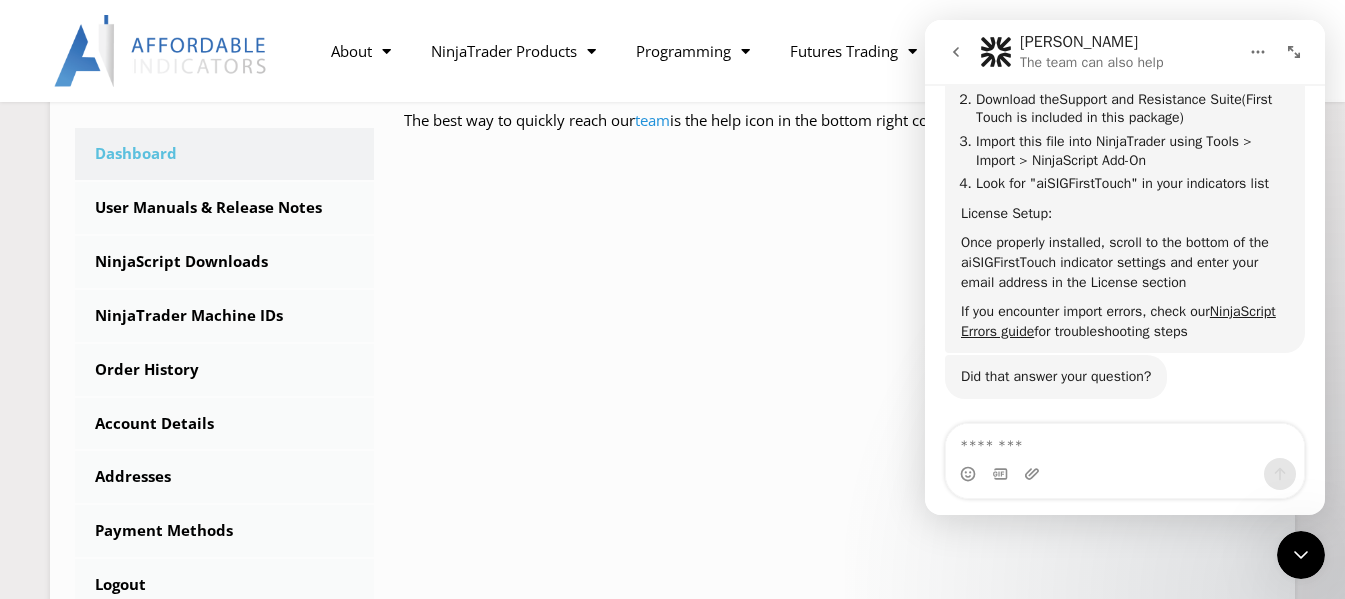 scroll, scrollTop: 343, scrollLeft: 0, axis: vertical 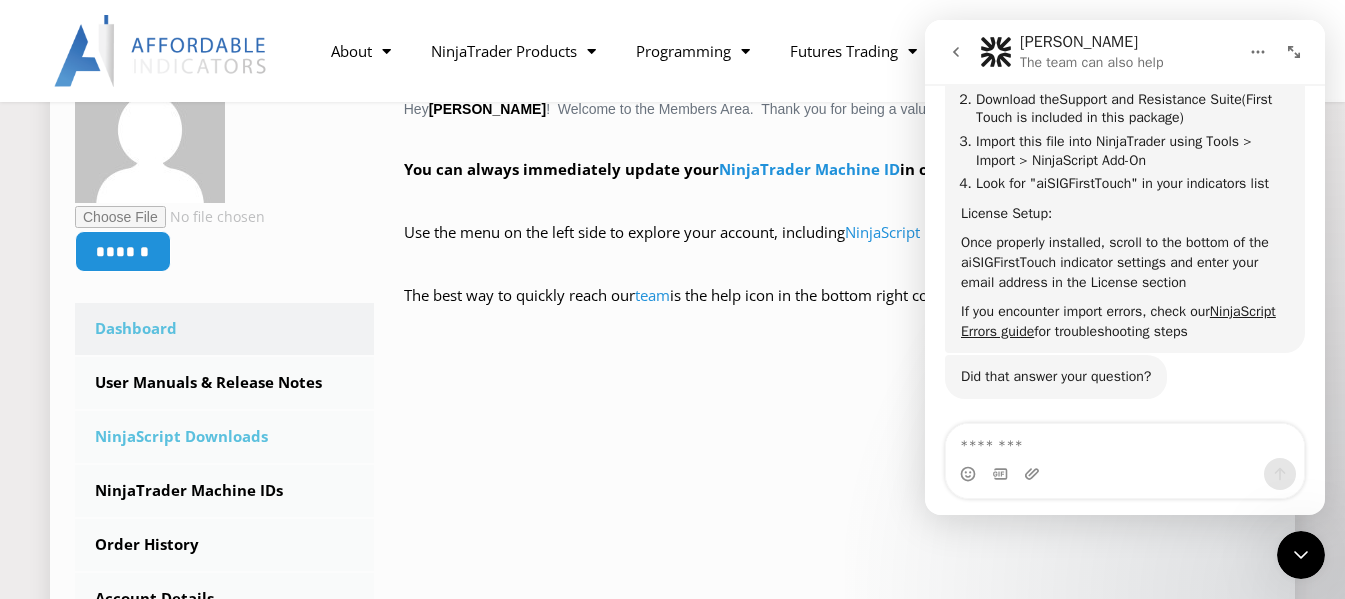 click on "NinjaScript Downloads" at bounding box center [224, 437] 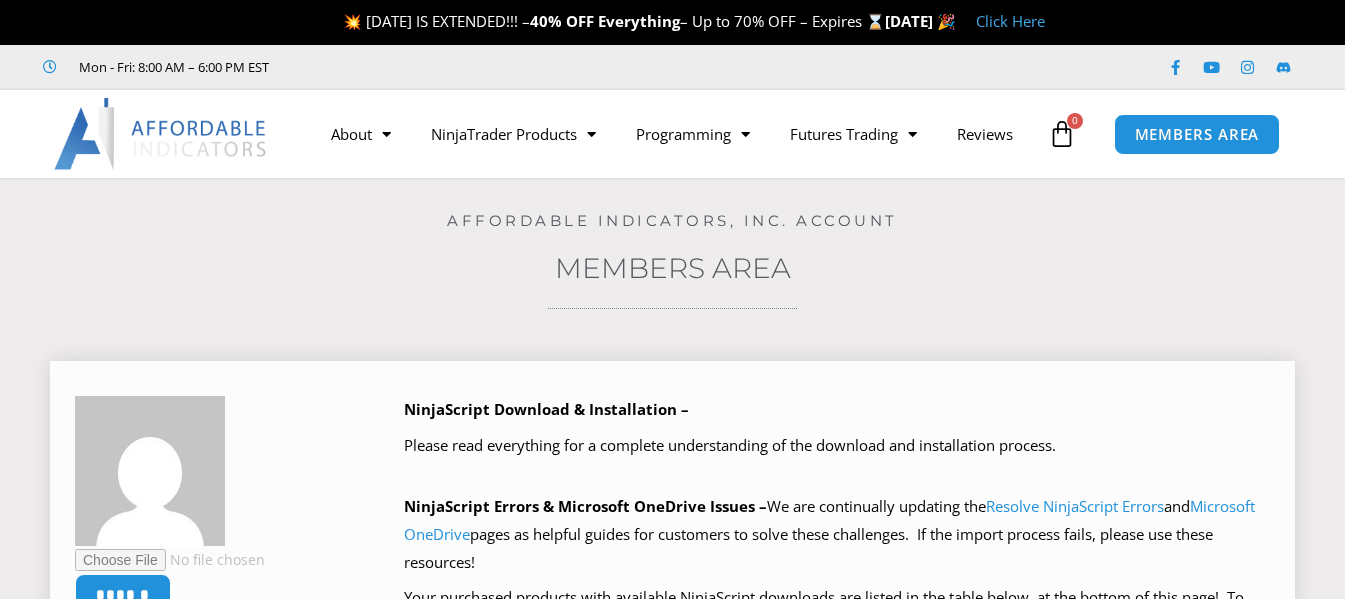 scroll, scrollTop: 0, scrollLeft: 0, axis: both 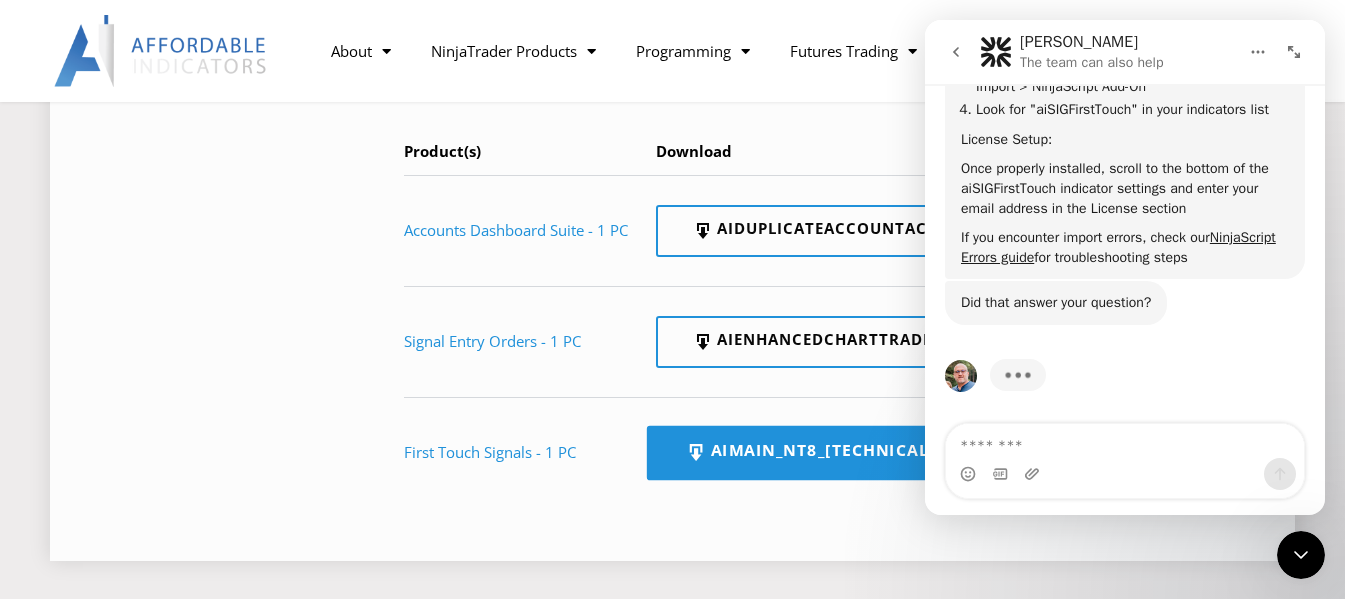 click on "AIMain_NT8_24.9.24.1.zip" at bounding box center [839, 453] 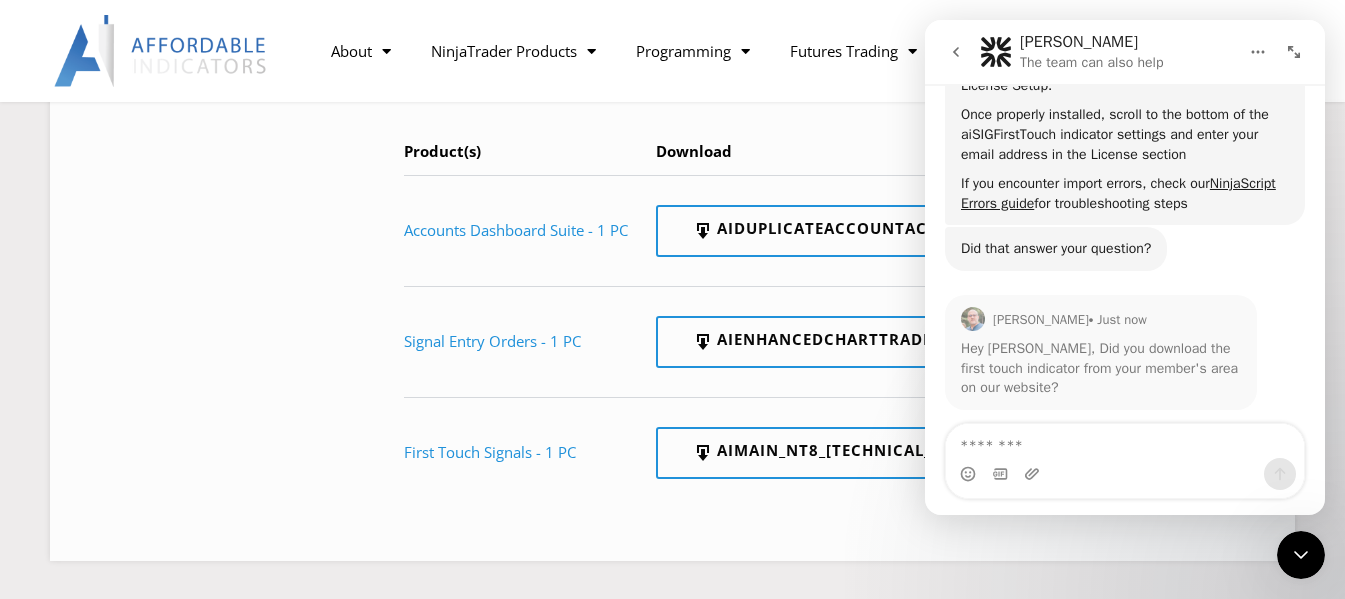 scroll, scrollTop: 3274, scrollLeft: 0, axis: vertical 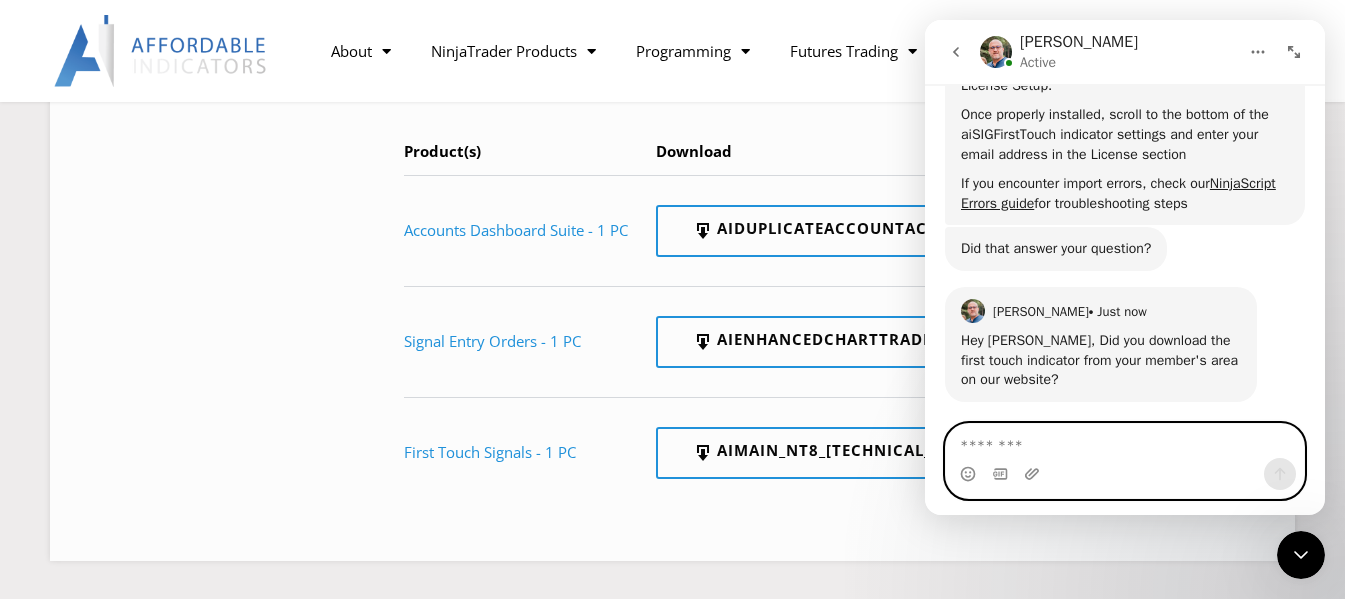 click at bounding box center (1125, 441) 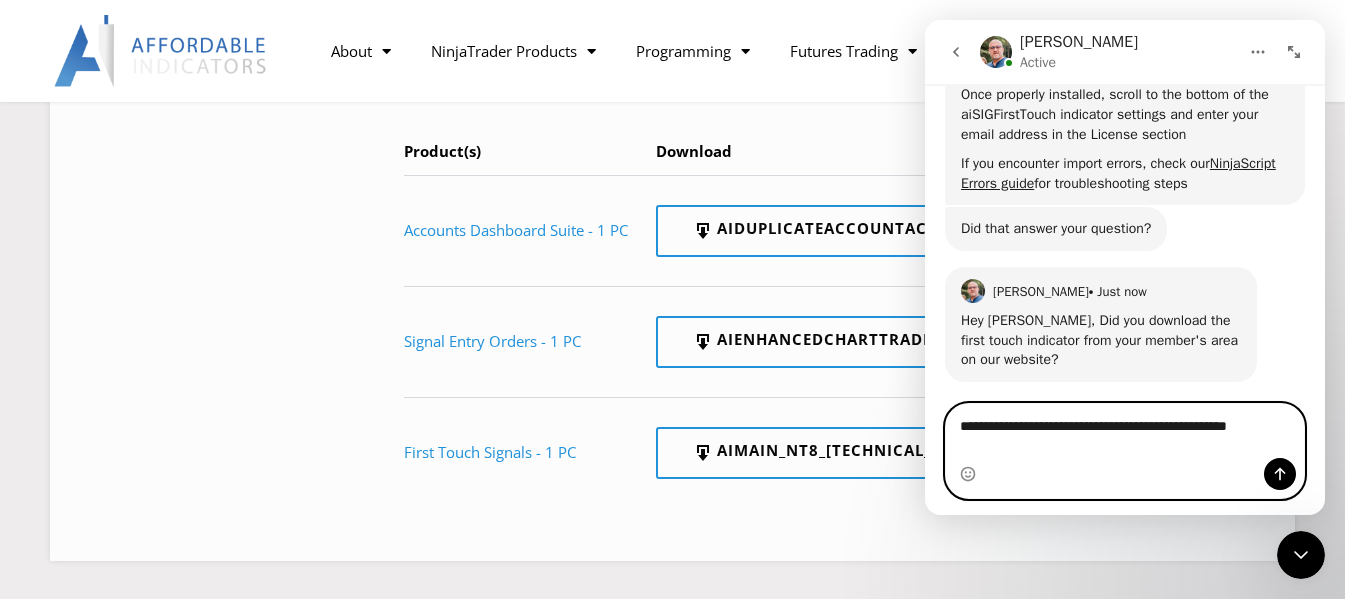 scroll, scrollTop: 3294, scrollLeft: 0, axis: vertical 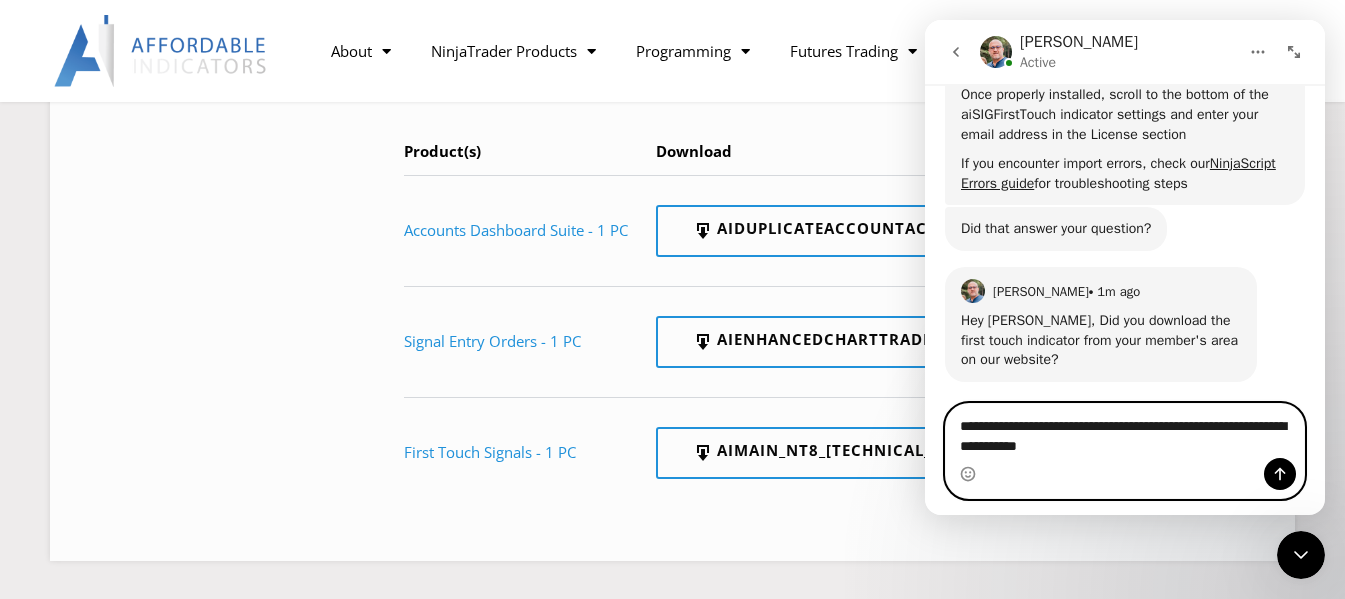 type on "**********" 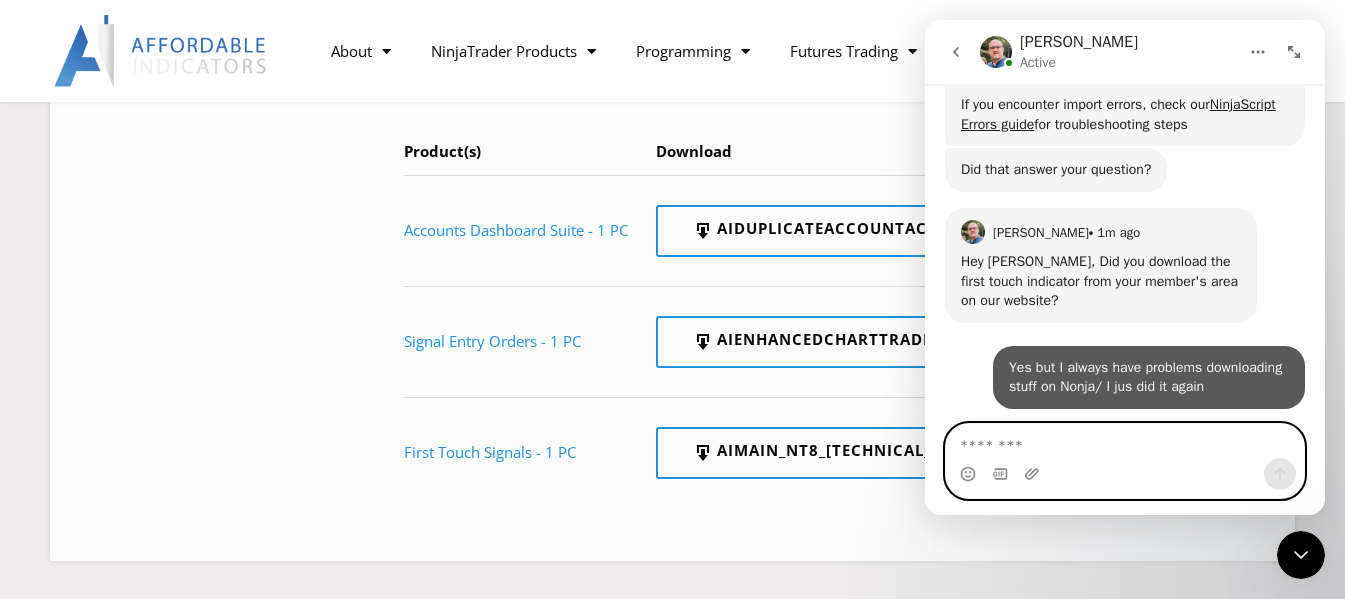 scroll, scrollTop: 3353, scrollLeft: 0, axis: vertical 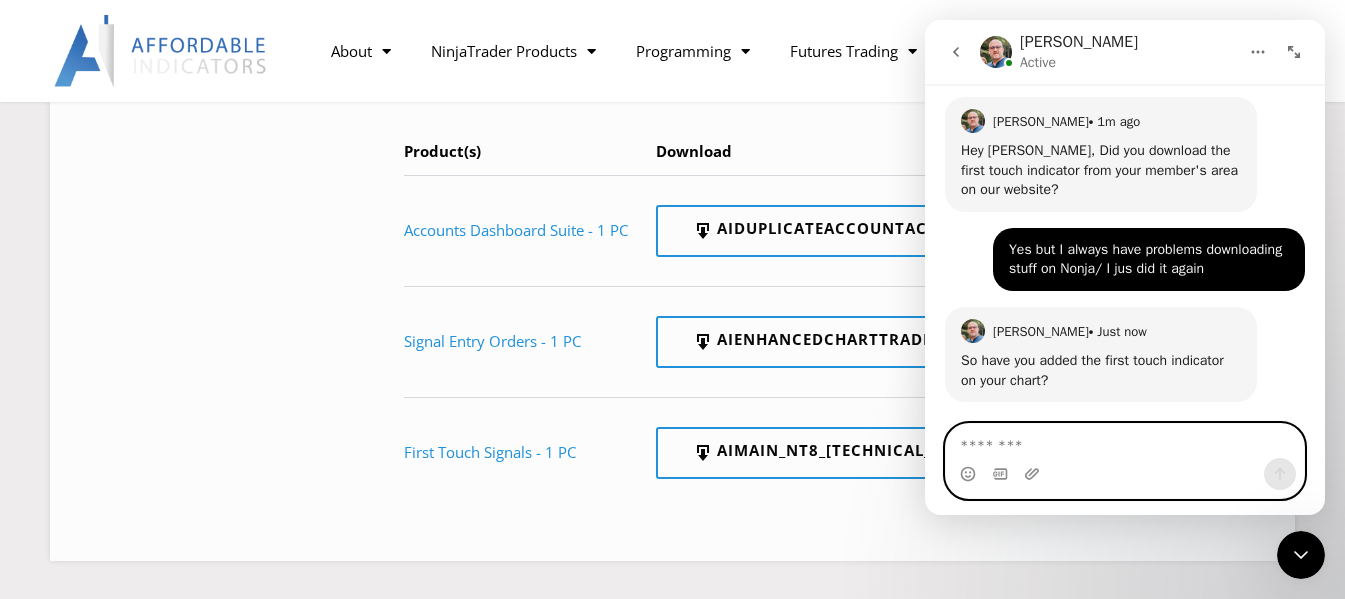 click at bounding box center (1125, 441) 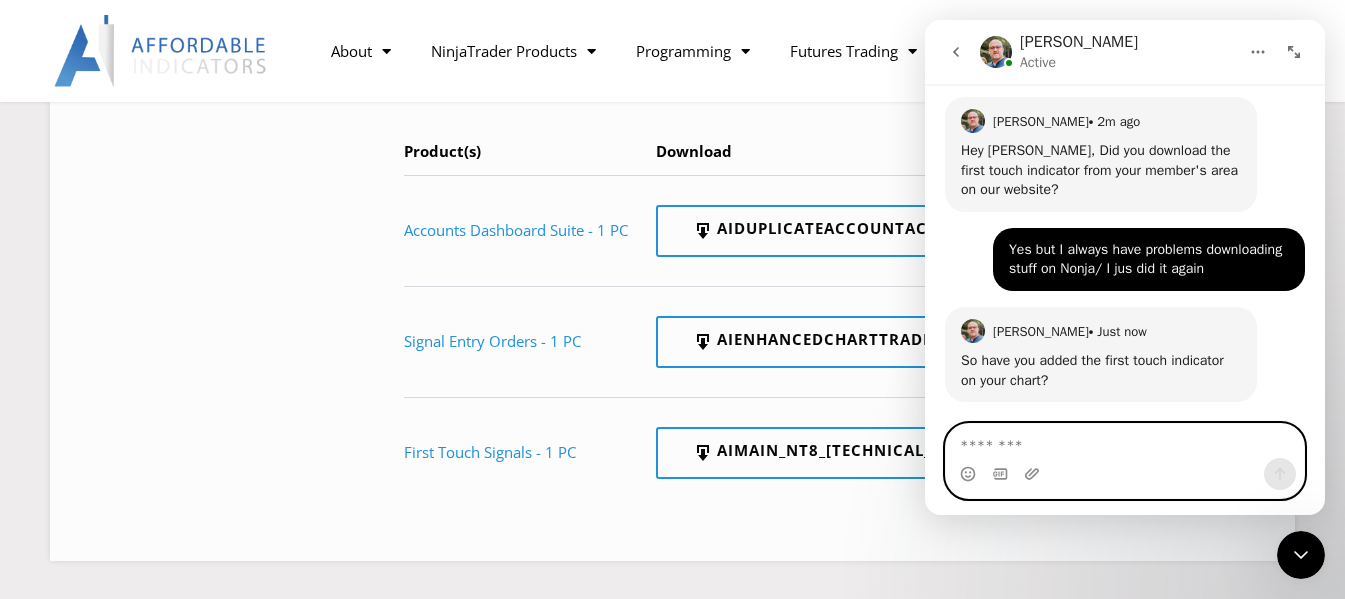 click at bounding box center [1125, 441] 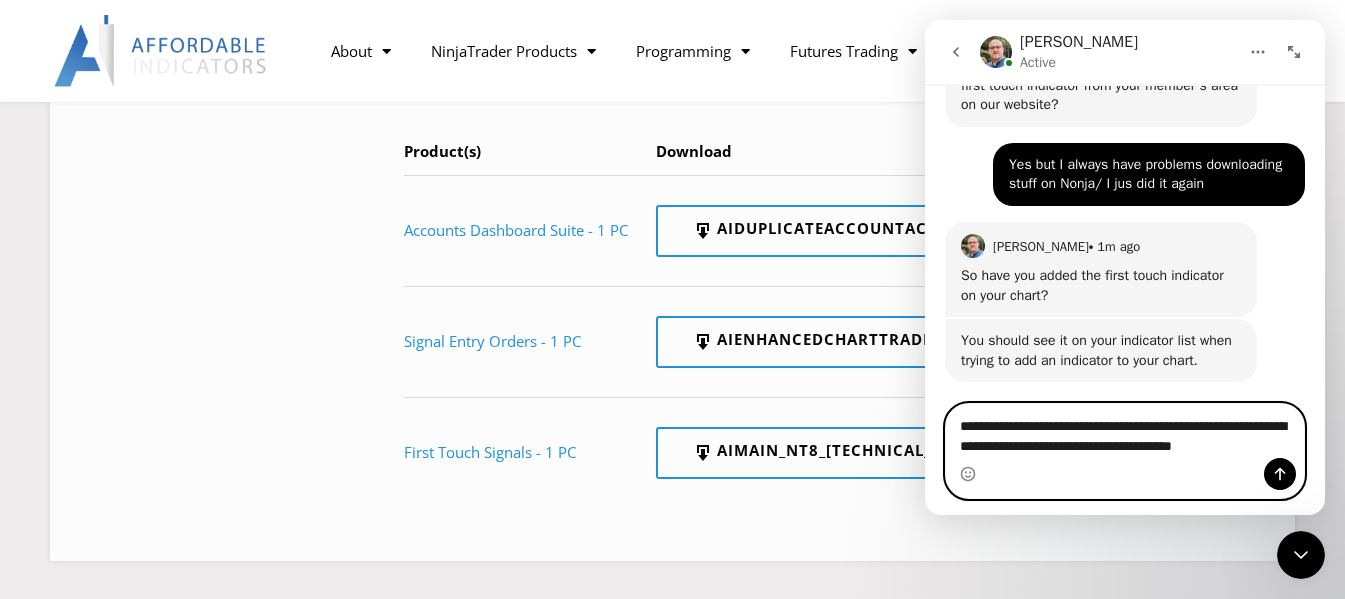 scroll, scrollTop: 3569, scrollLeft: 0, axis: vertical 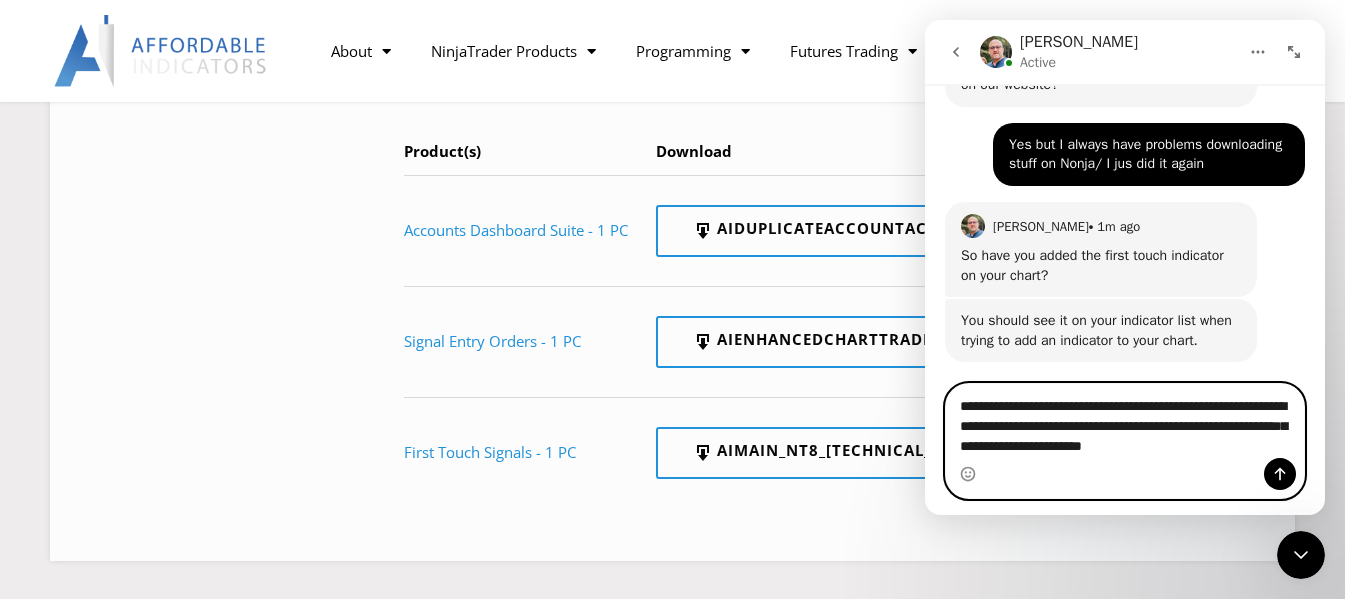 type on "**********" 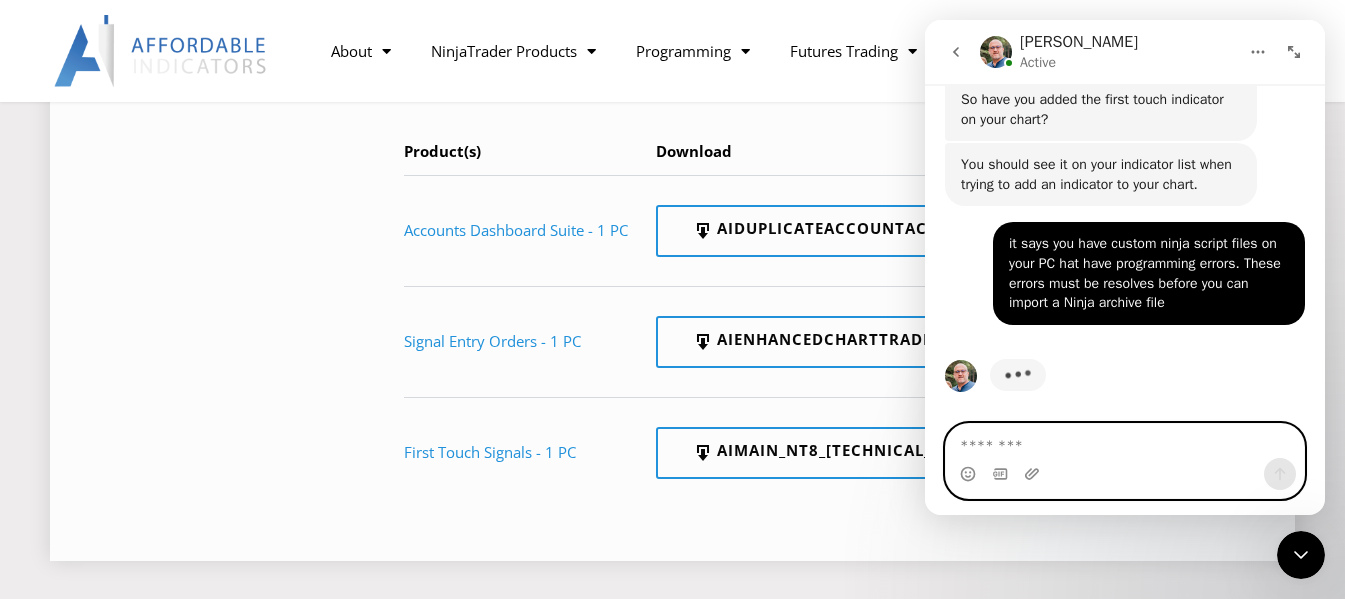 scroll, scrollTop: 3648, scrollLeft: 0, axis: vertical 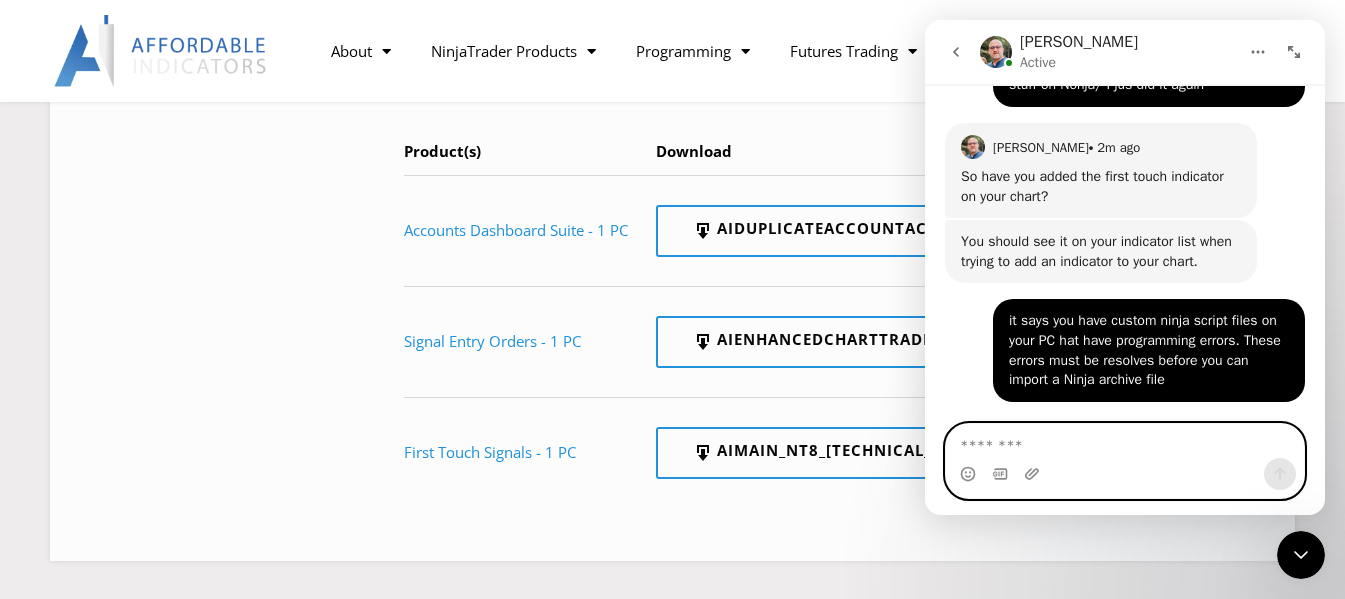 click at bounding box center (1125, 441) 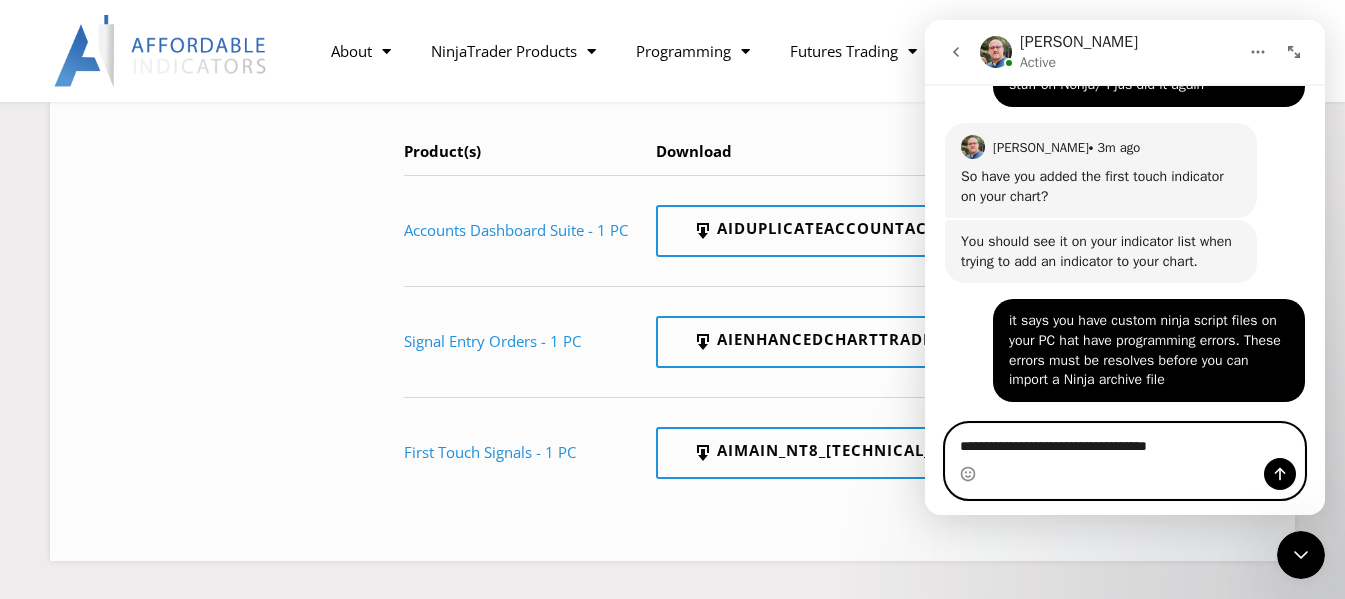 type on "**********" 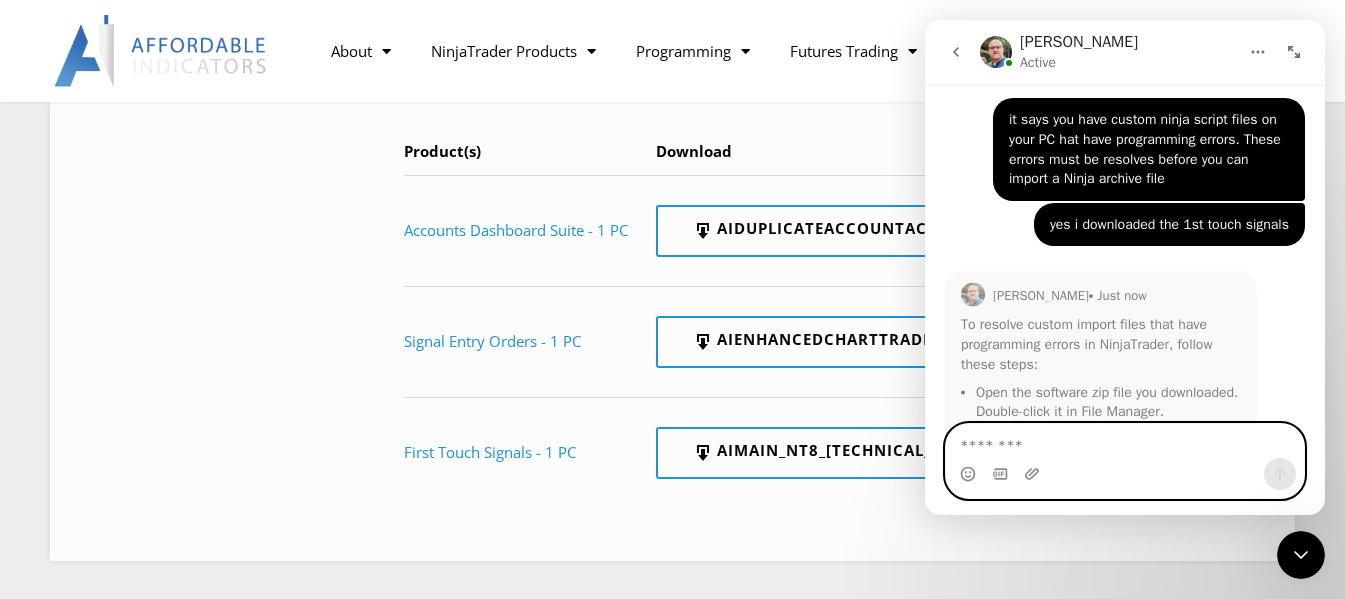 scroll, scrollTop: 4344, scrollLeft: 0, axis: vertical 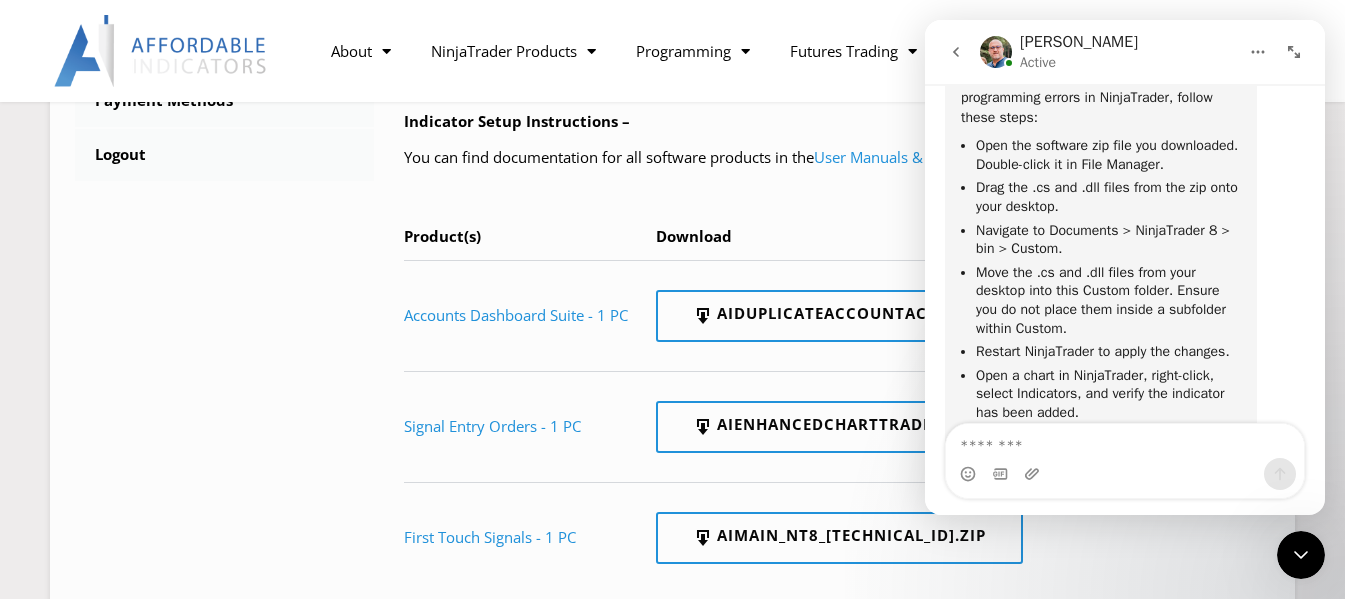 click at bounding box center (1034, 474) 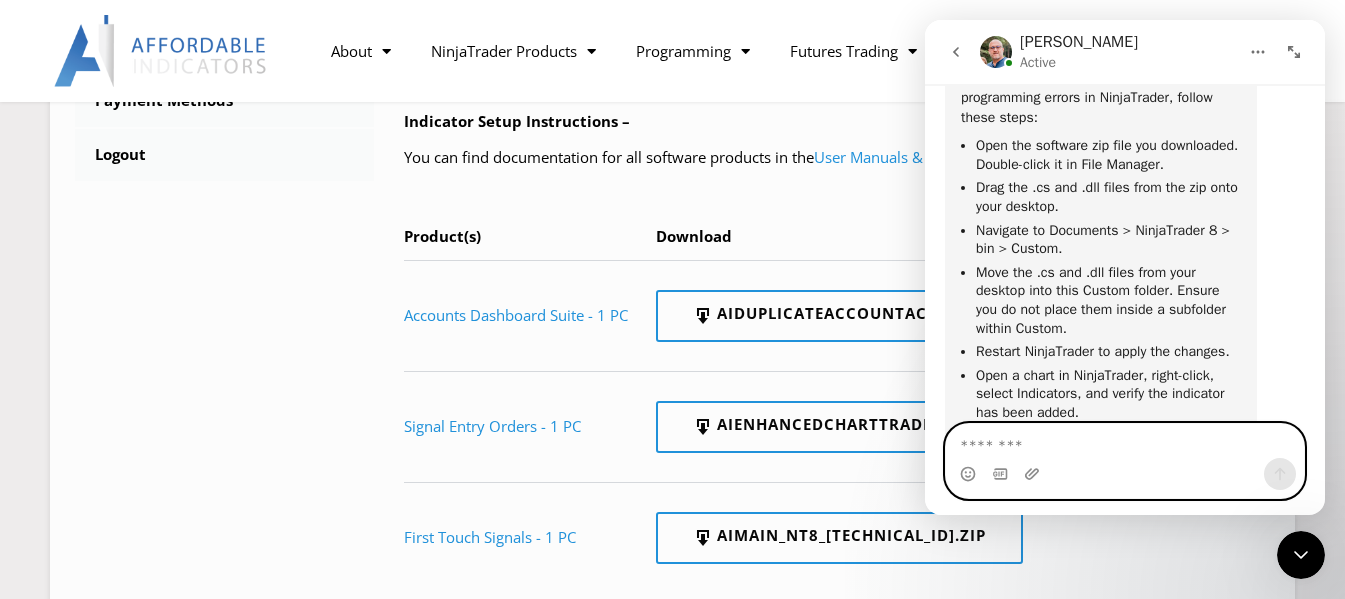 click at bounding box center (1125, 441) 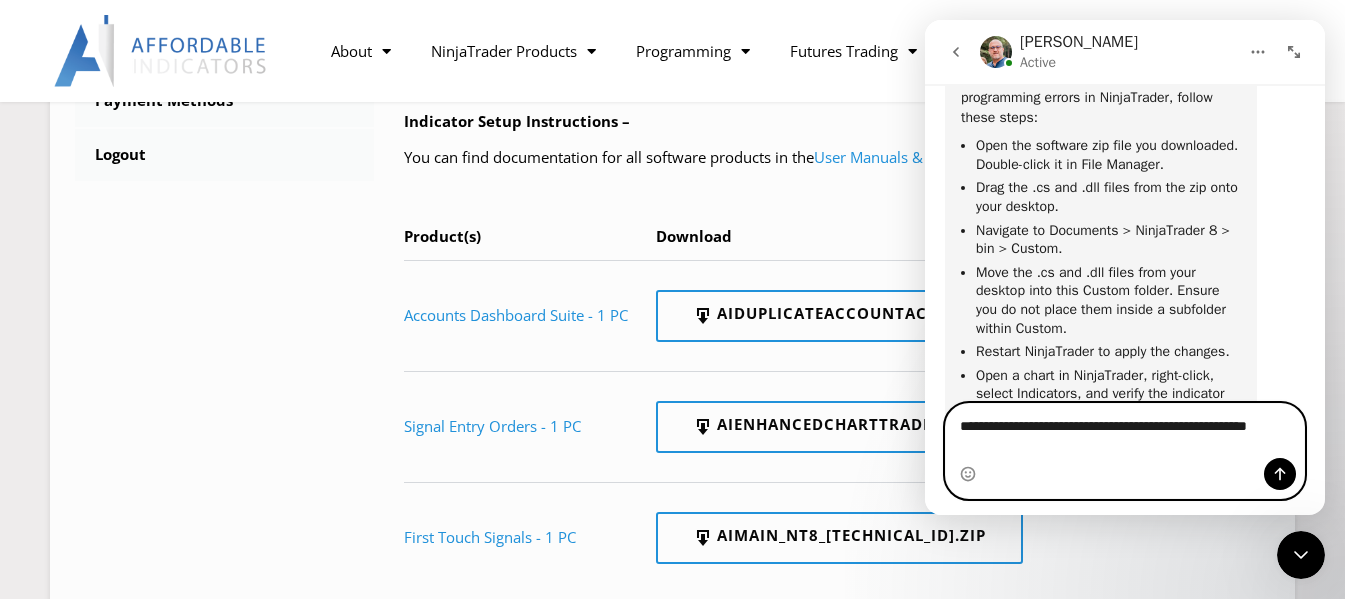 scroll, scrollTop: 4364, scrollLeft: 0, axis: vertical 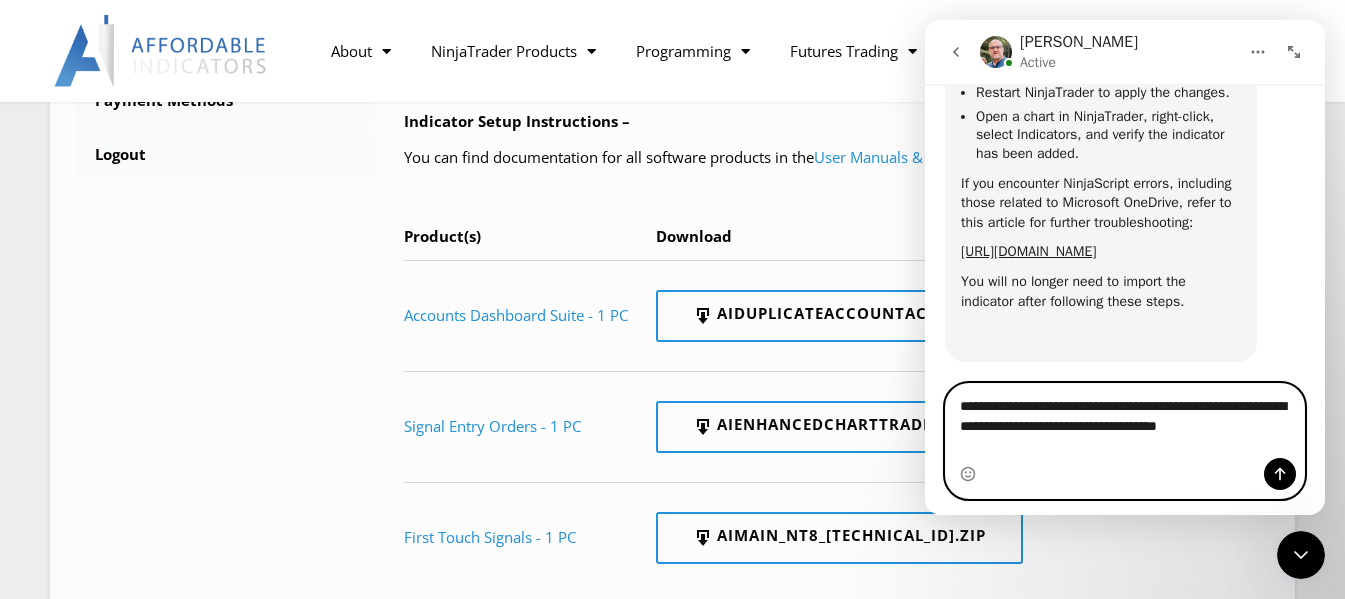 type on "**********" 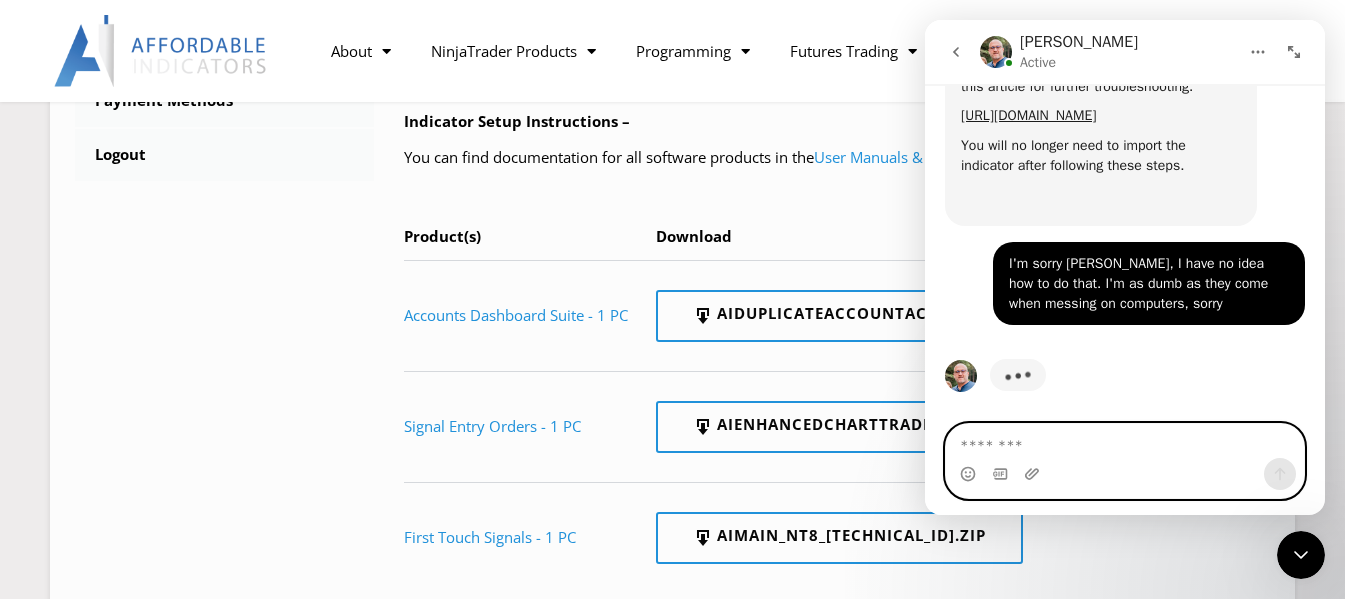 scroll, scrollTop: 4520, scrollLeft: 0, axis: vertical 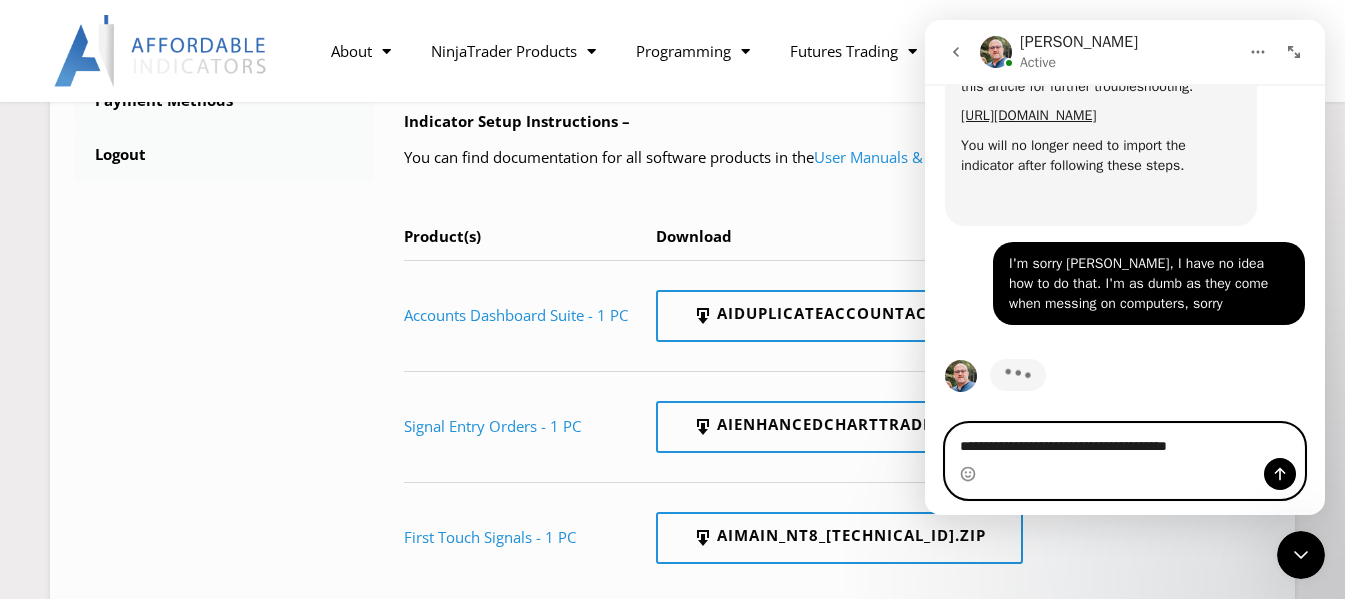 type on "**********" 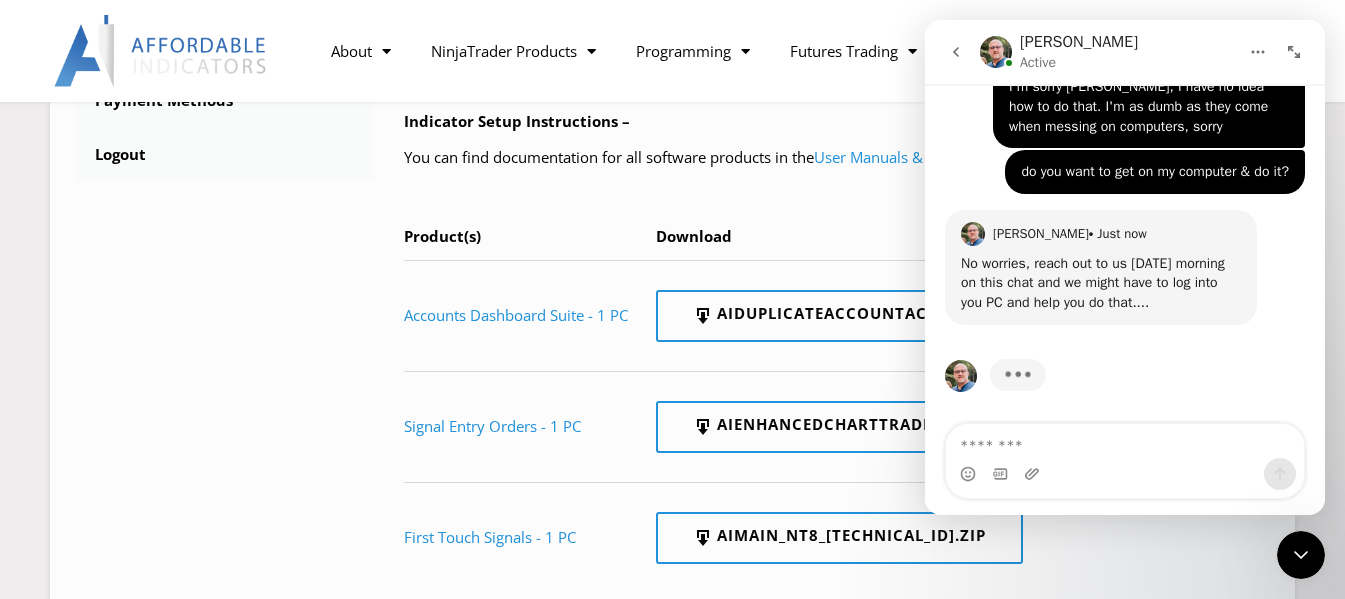 scroll, scrollTop: 4697, scrollLeft: 0, axis: vertical 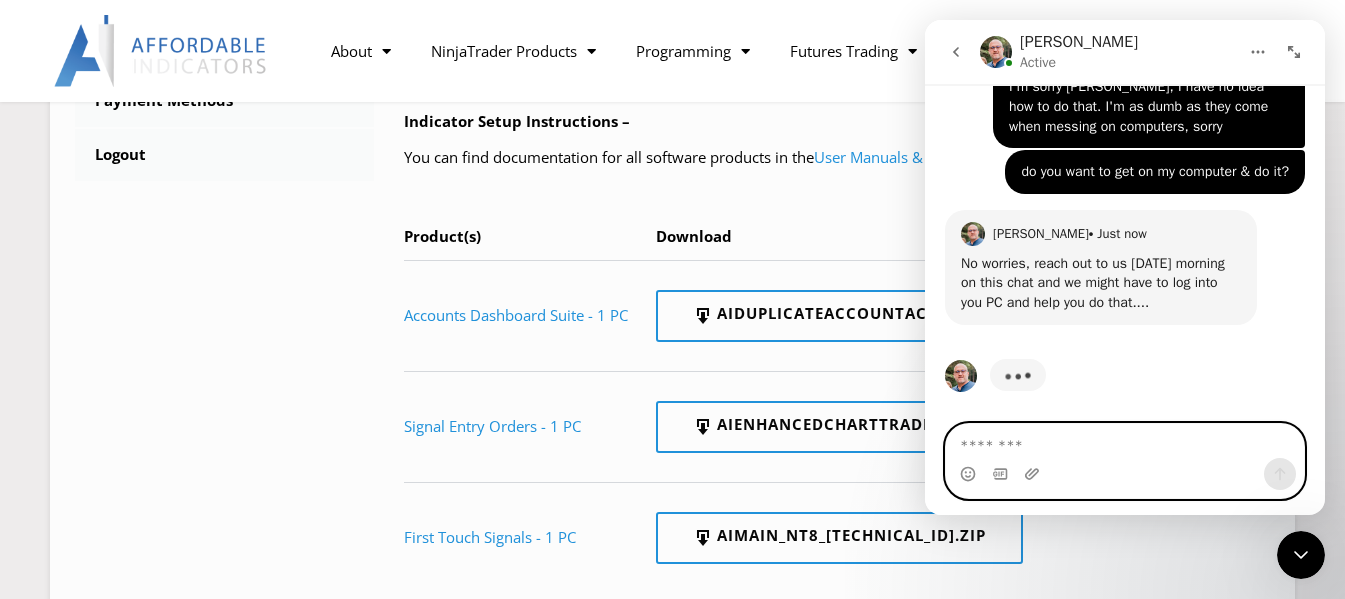 click at bounding box center [1125, 441] 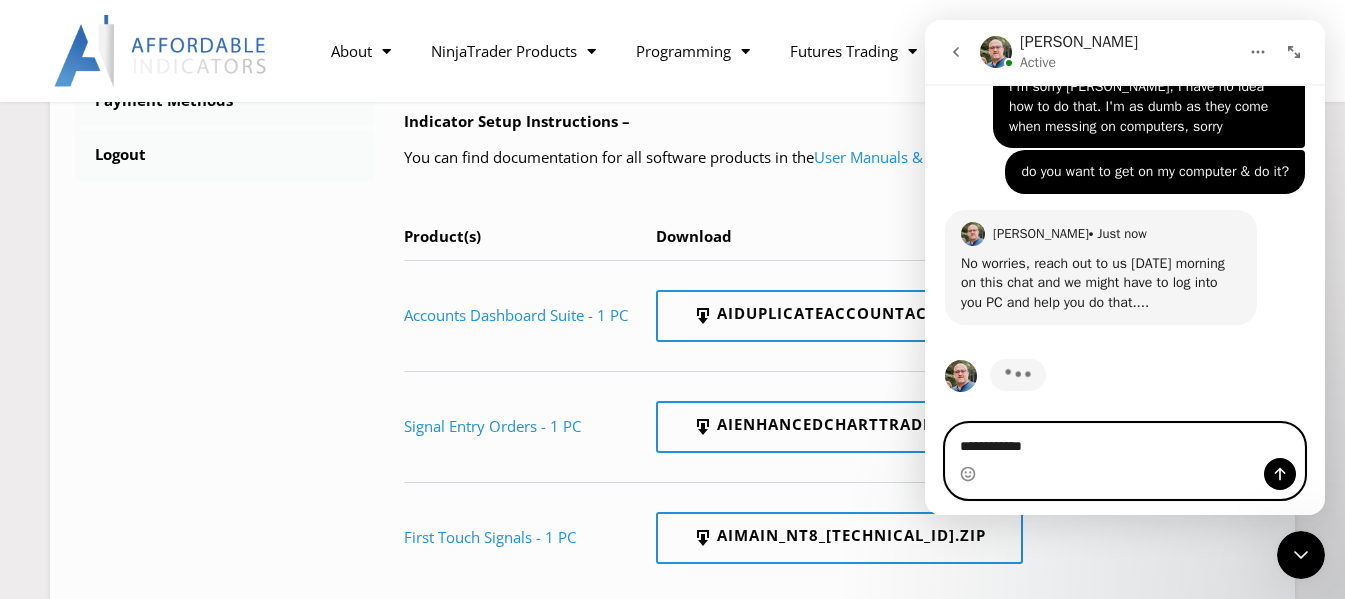 type on "**********" 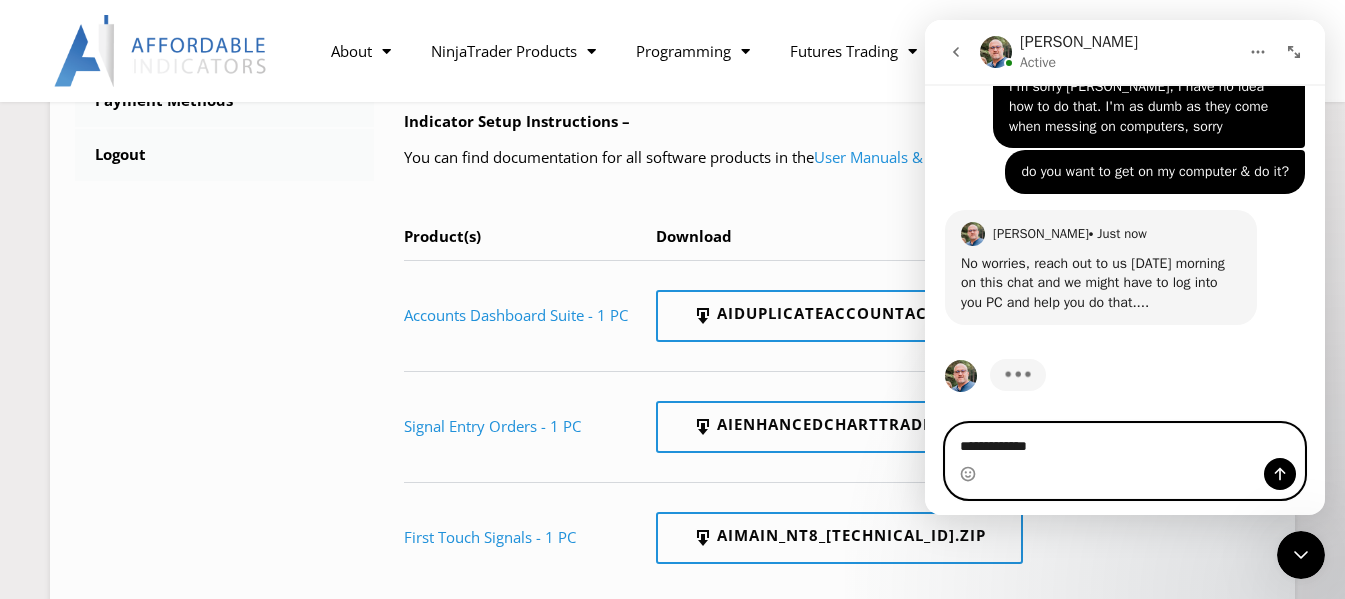 type 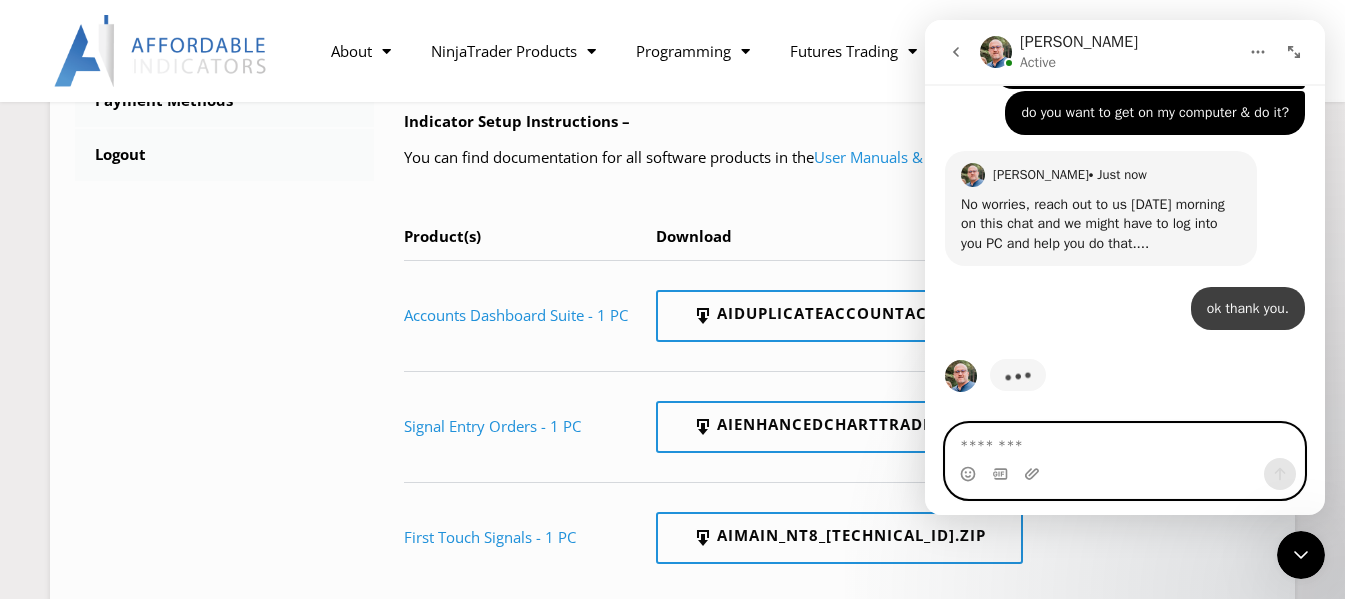 scroll, scrollTop: 4756, scrollLeft: 0, axis: vertical 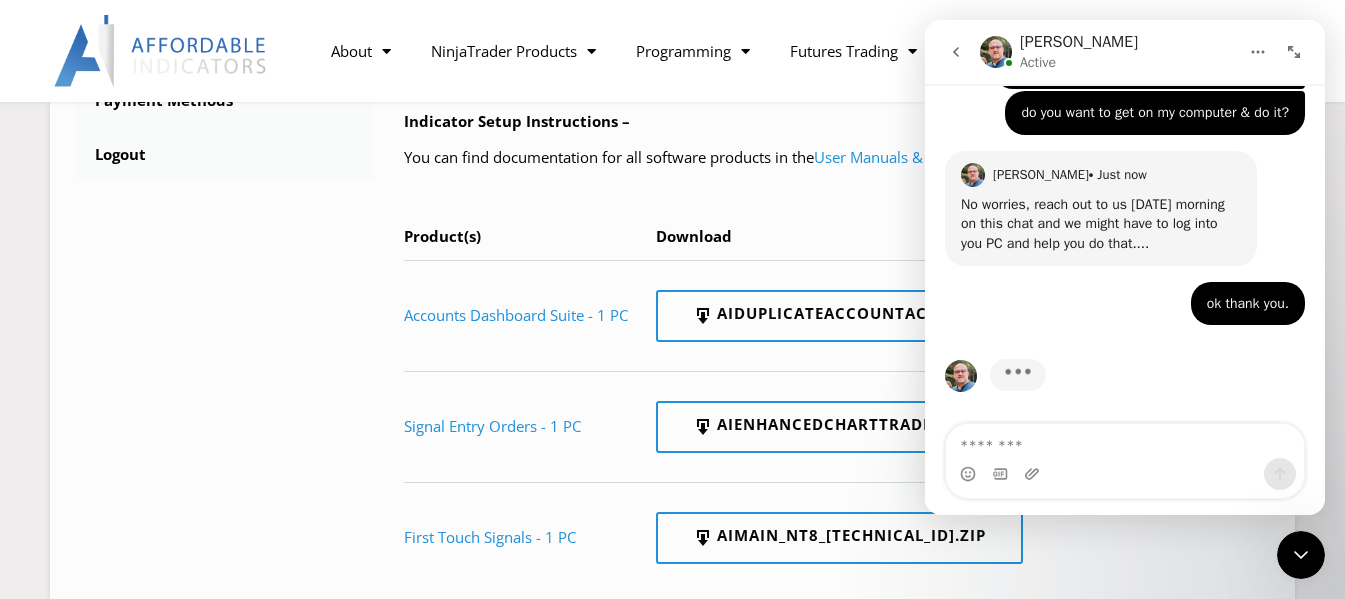 click 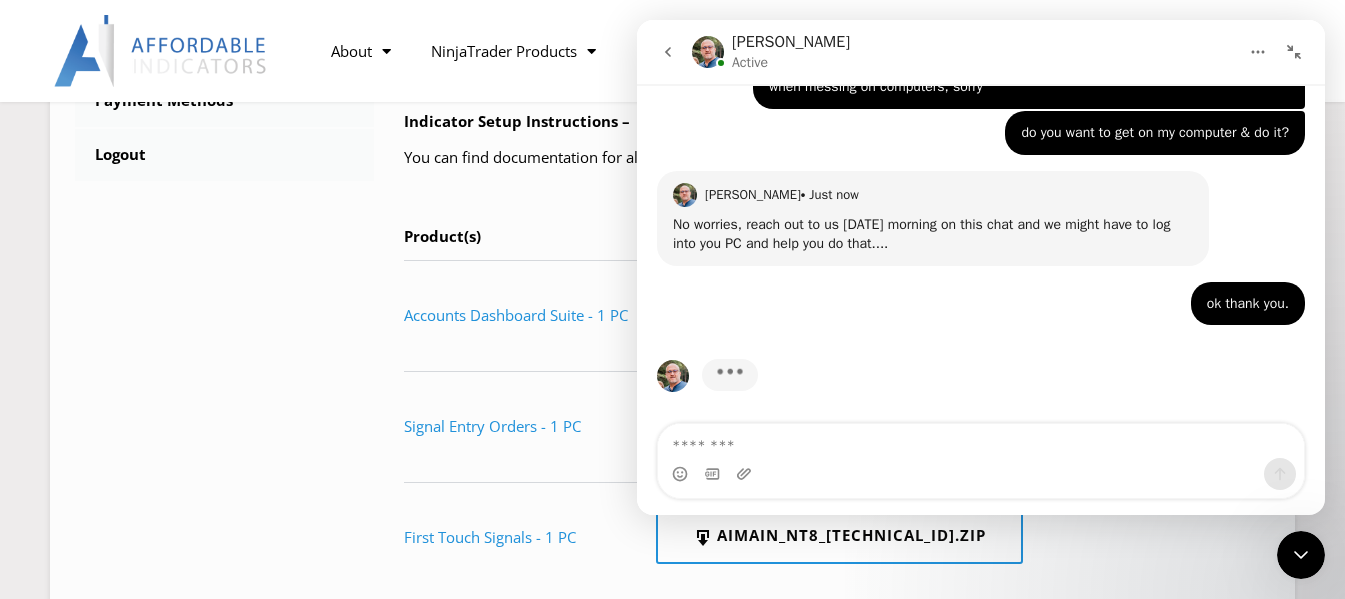 click 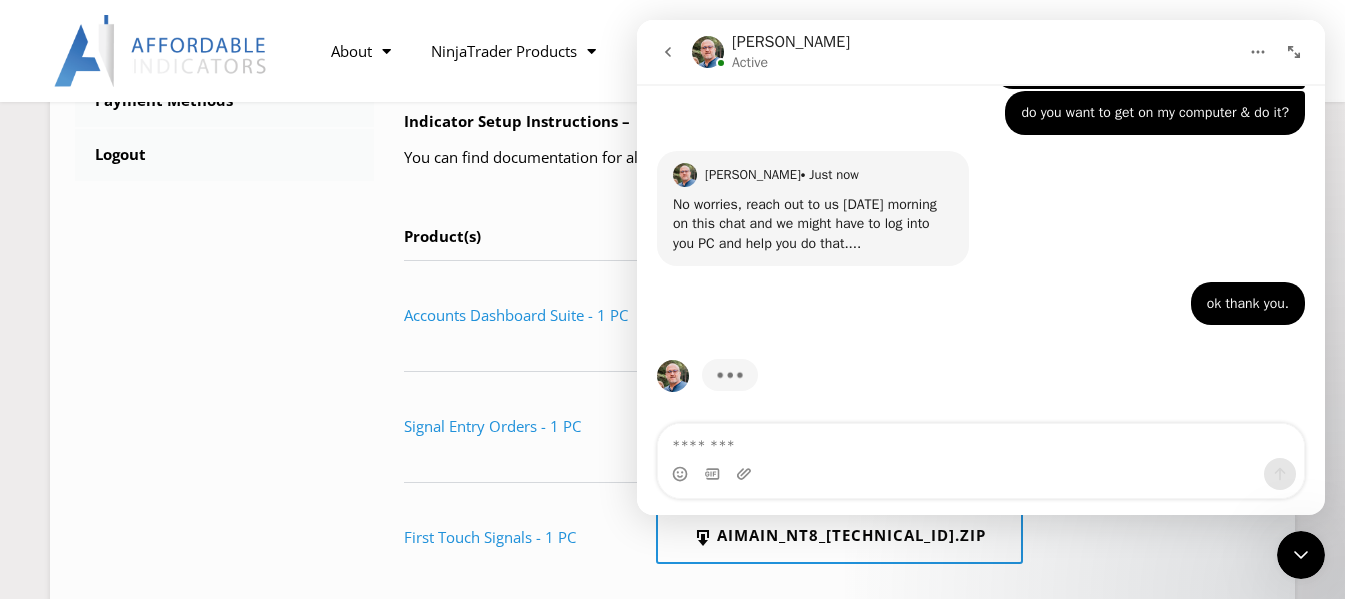 scroll, scrollTop: 4756, scrollLeft: 0, axis: vertical 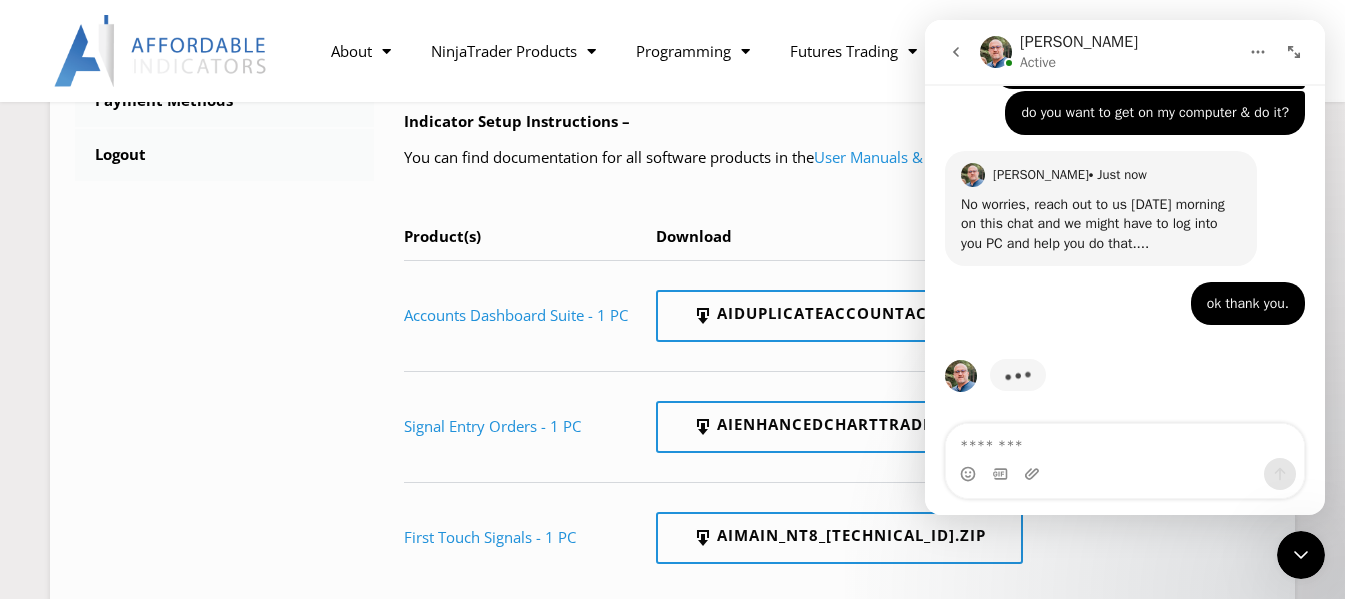 click 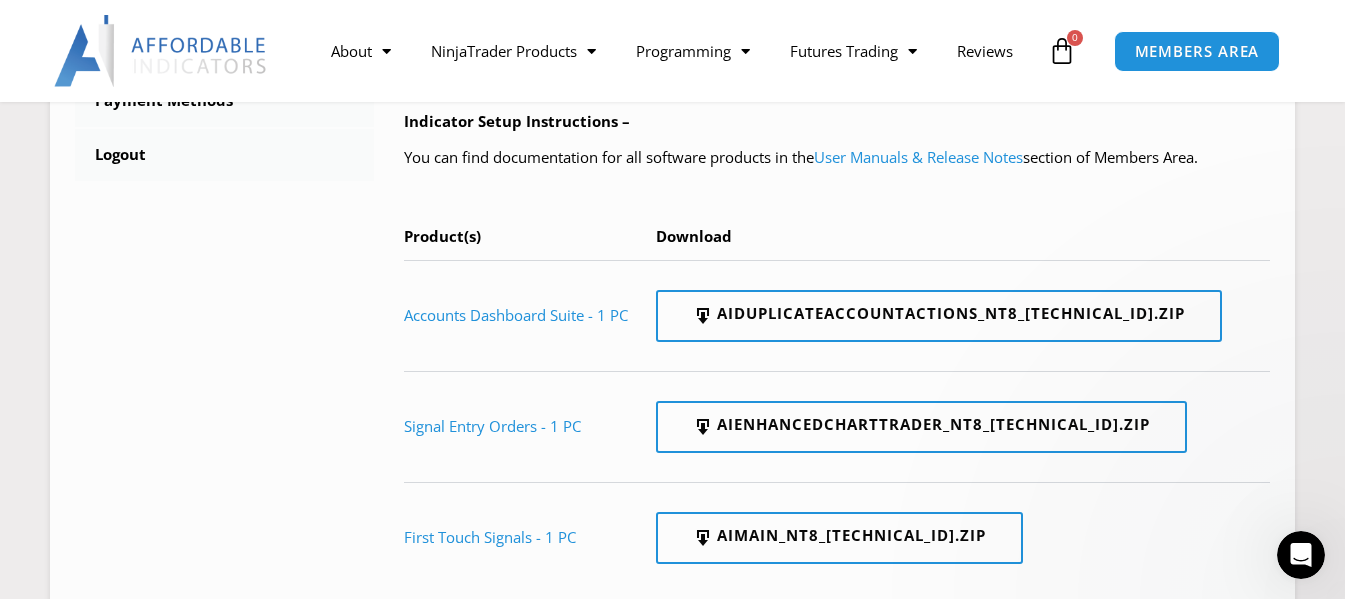 scroll, scrollTop: 0, scrollLeft: 0, axis: both 